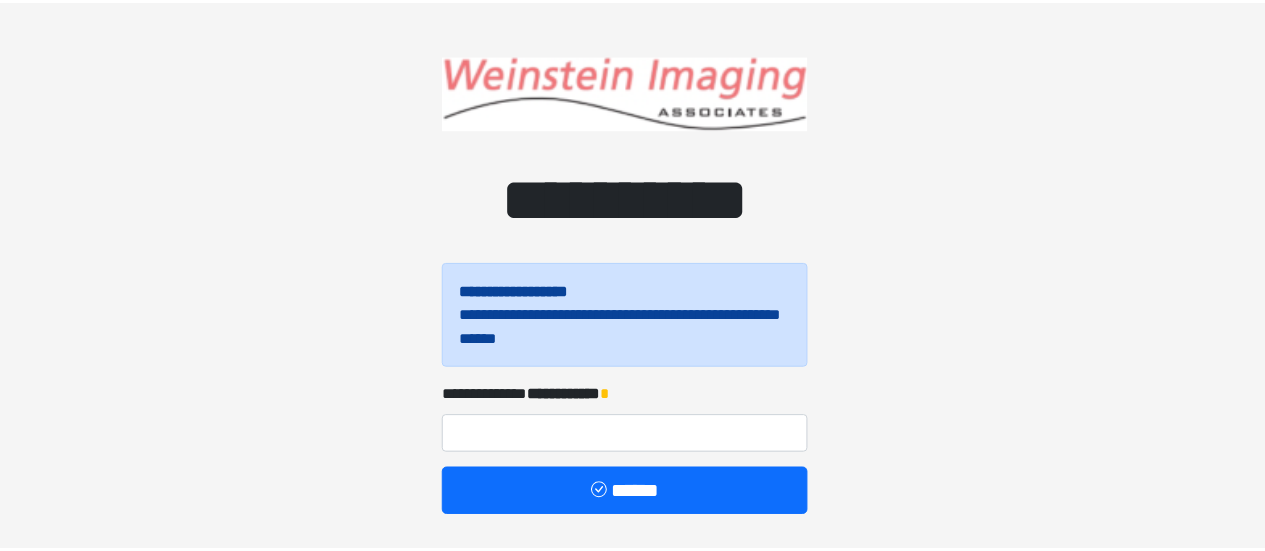 scroll, scrollTop: 0, scrollLeft: 0, axis: both 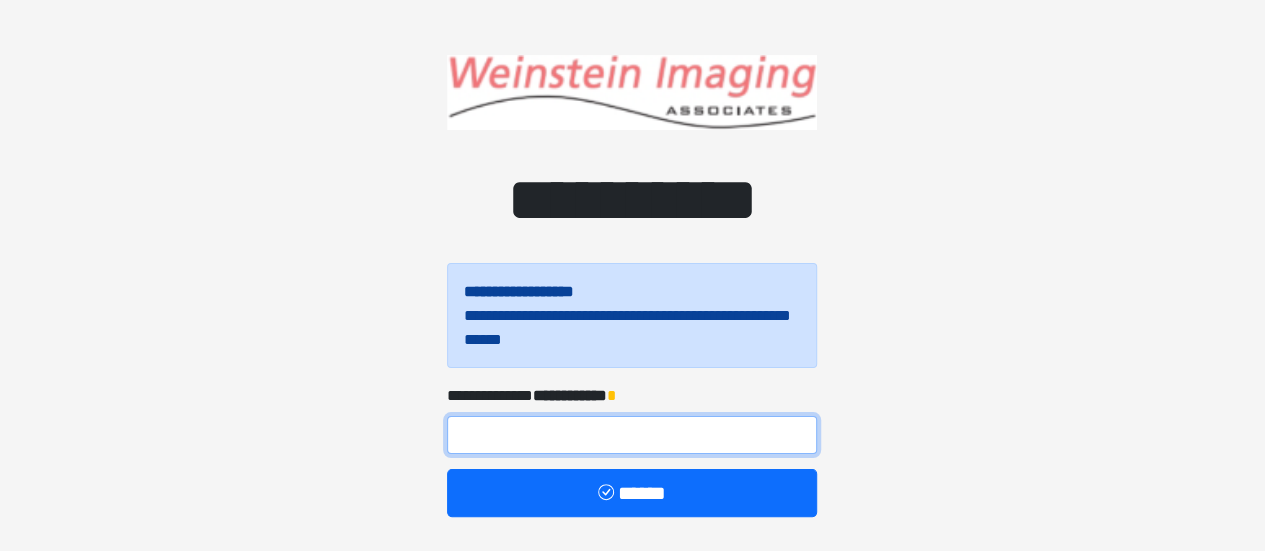 click at bounding box center [632, 435] 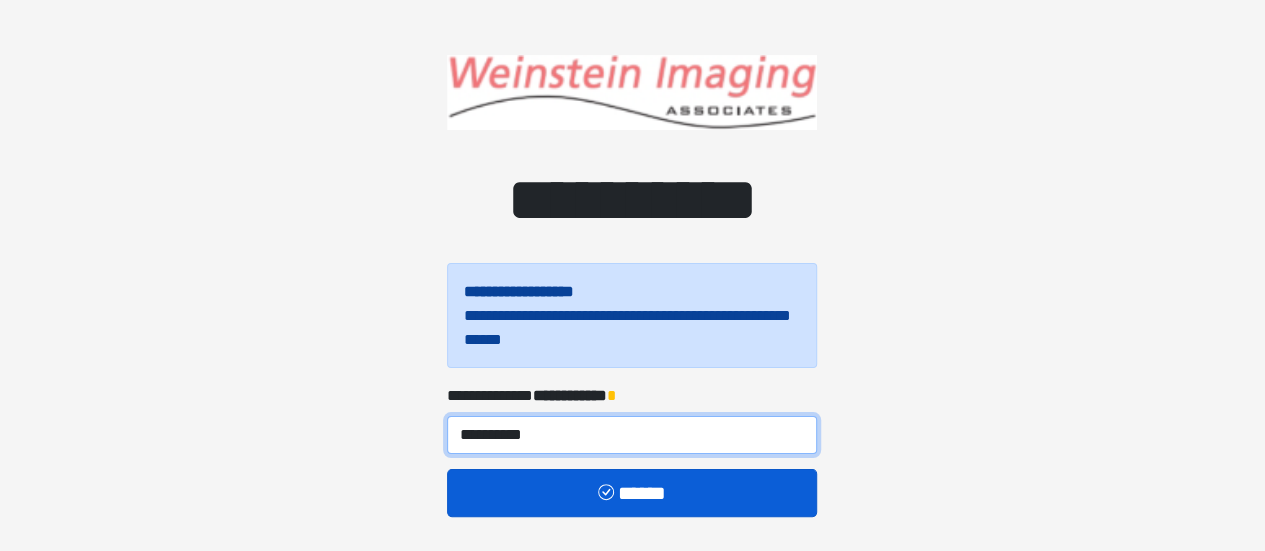 type on "**********" 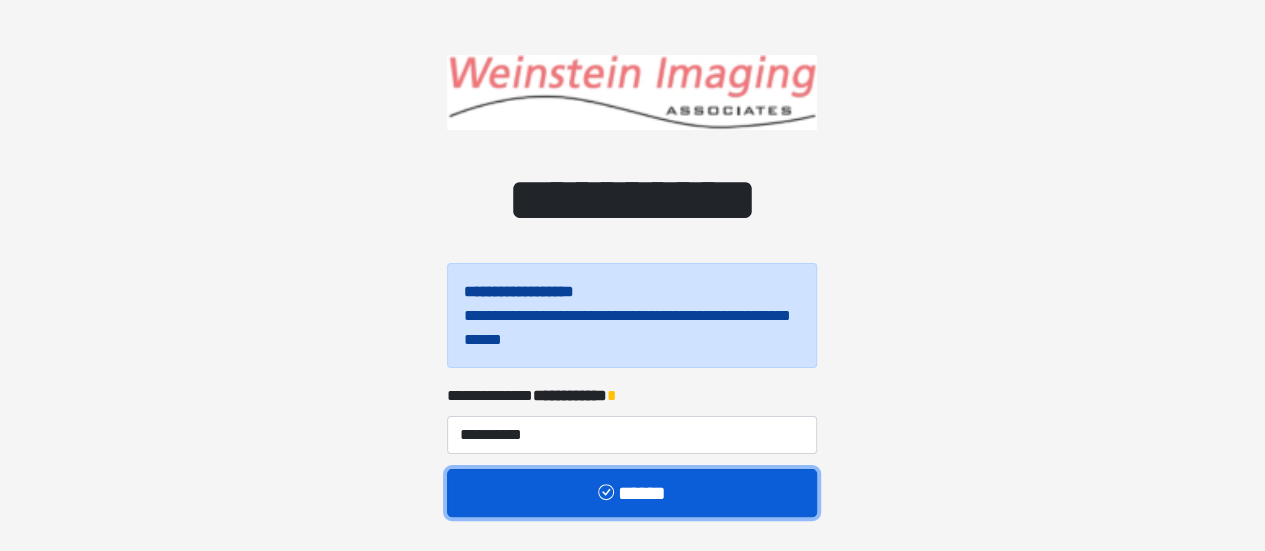 click on "******" at bounding box center (632, 492) 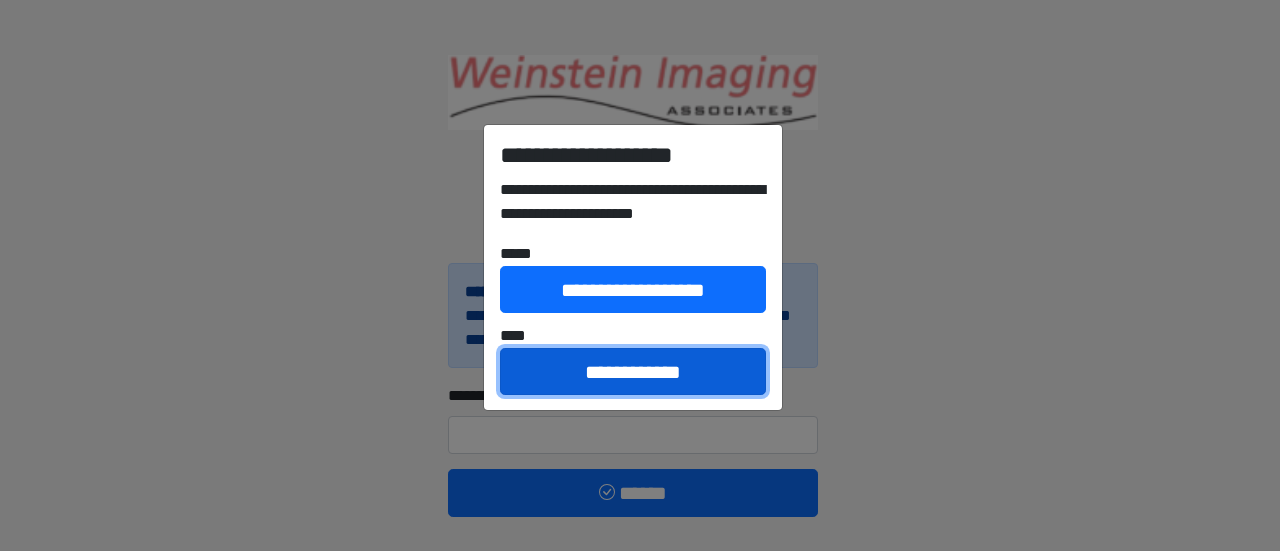 click on "**********" at bounding box center [633, 371] 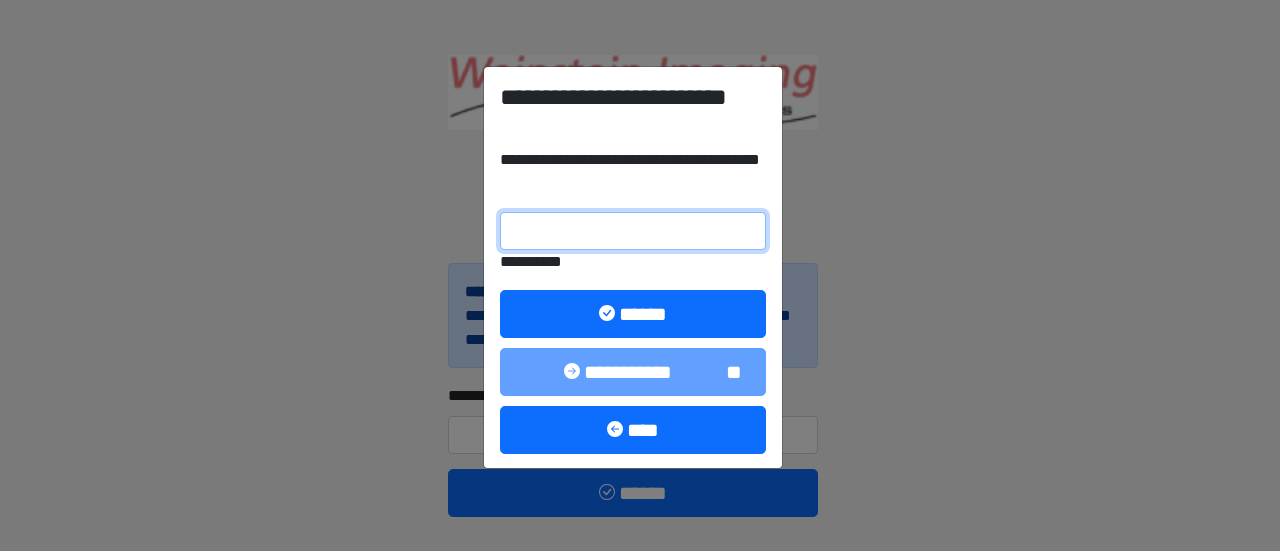 click on "**********" at bounding box center [633, 231] 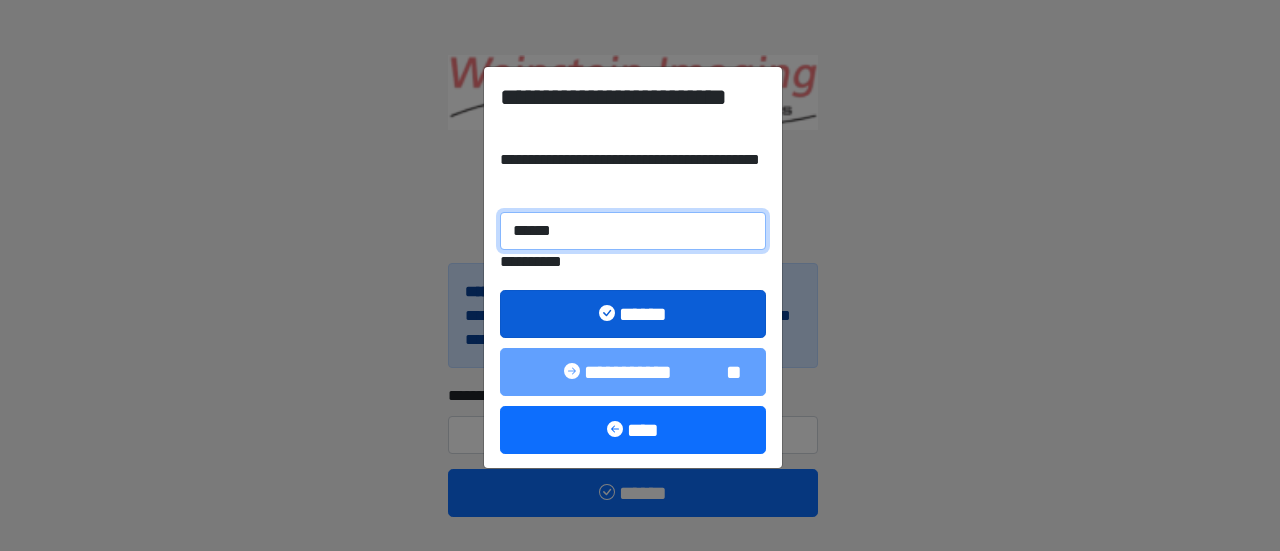 type on "******" 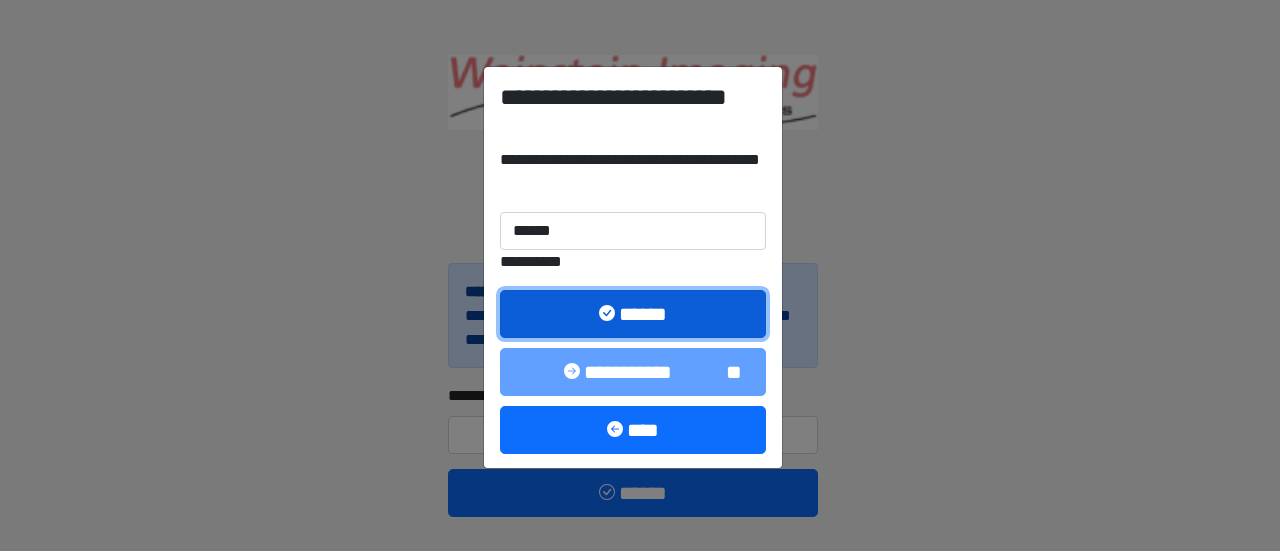 click on "******" at bounding box center [633, 313] 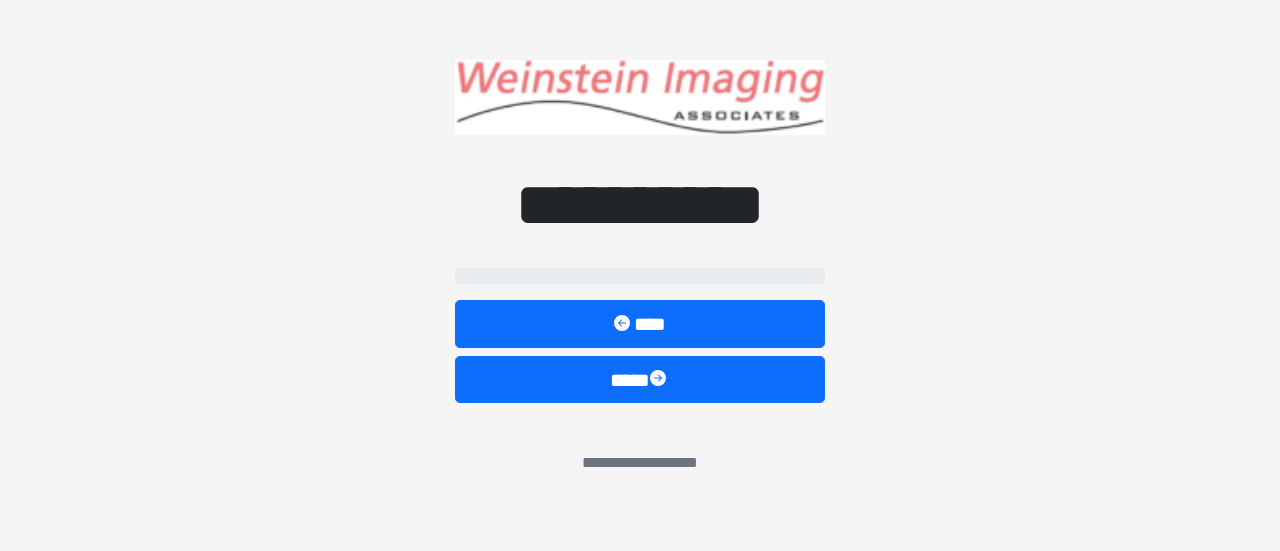 select on "*****" 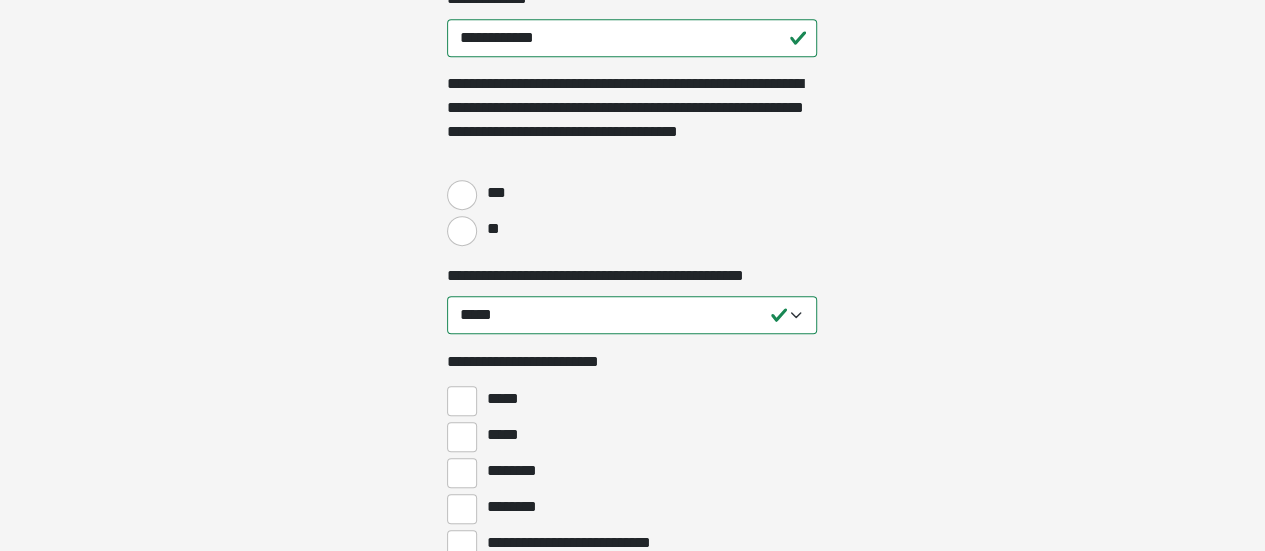 scroll, scrollTop: 449, scrollLeft: 0, axis: vertical 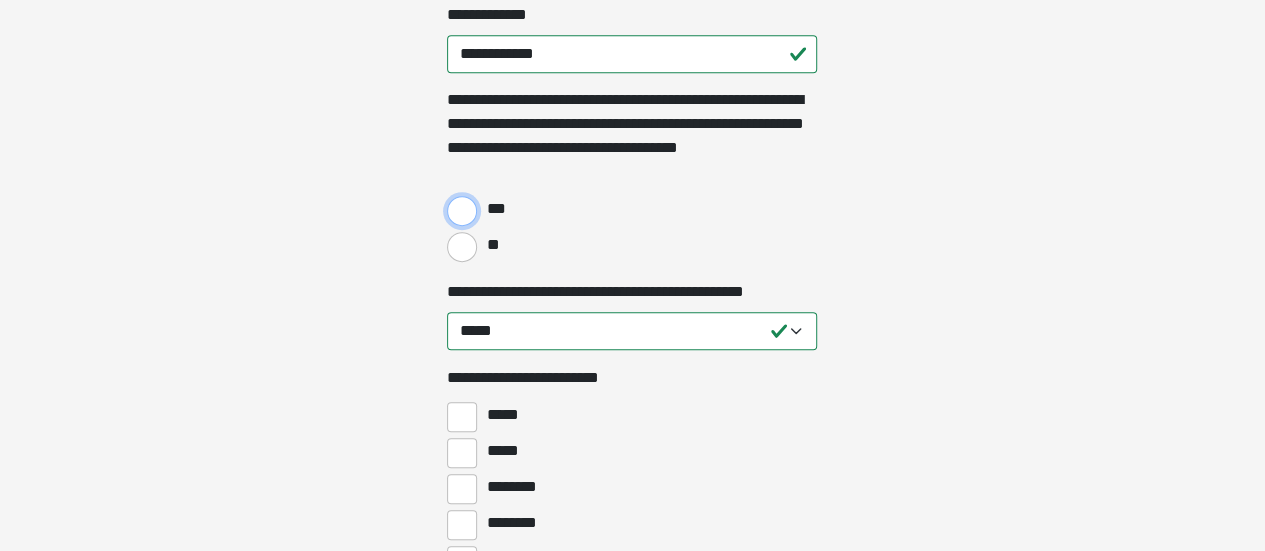 click on "***" at bounding box center [462, 211] 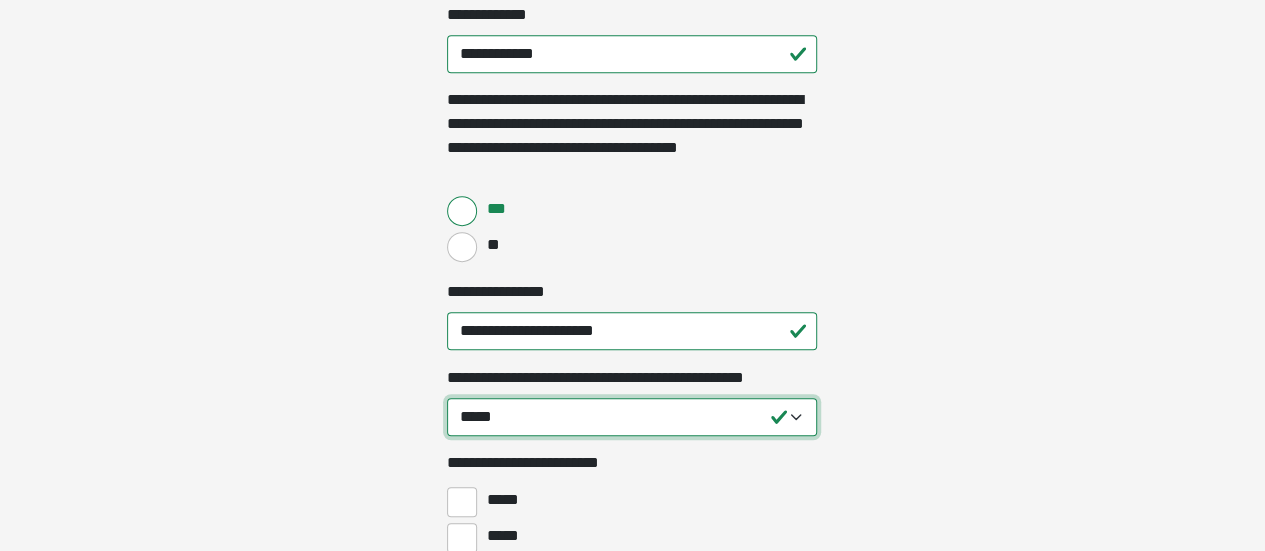 click on "**********" at bounding box center [632, 417] 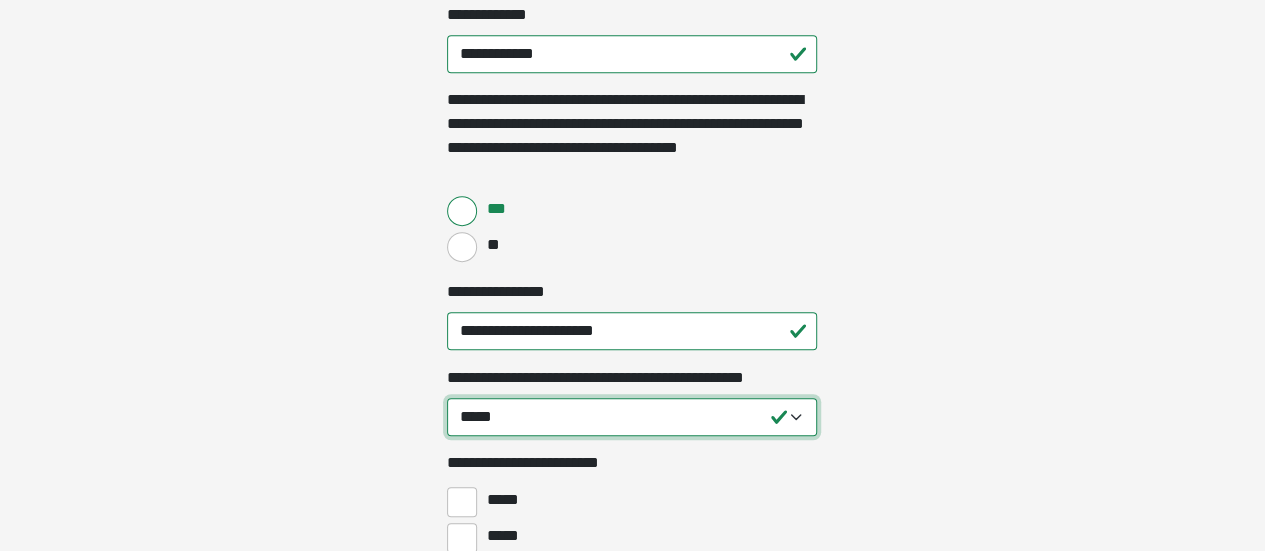 select on "****" 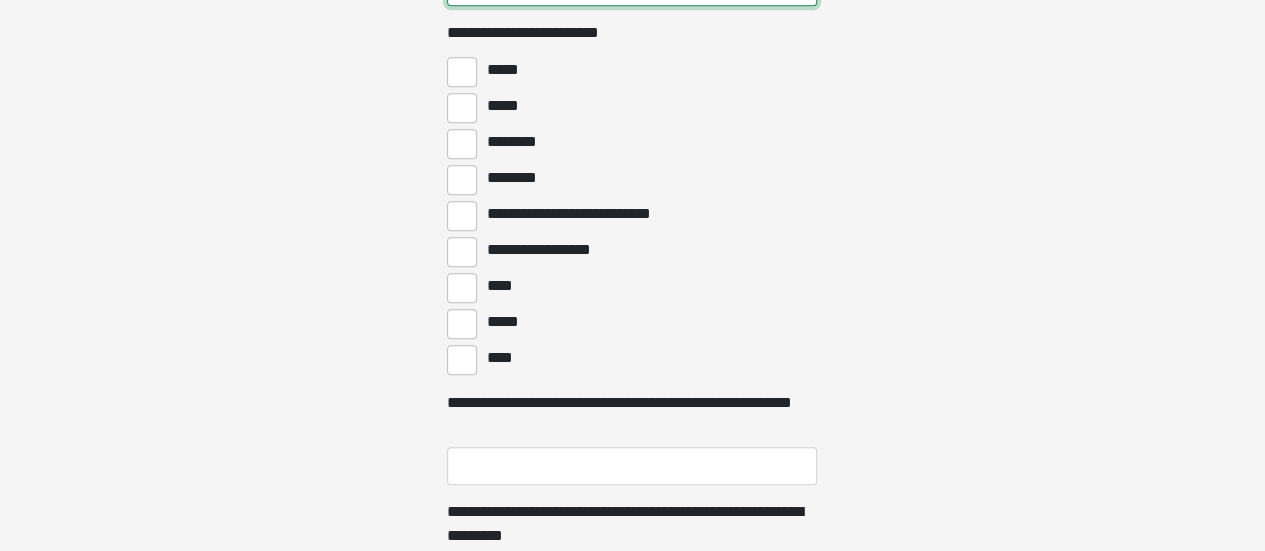 scroll, scrollTop: 904, scrollLeft: 0, axis: vertical 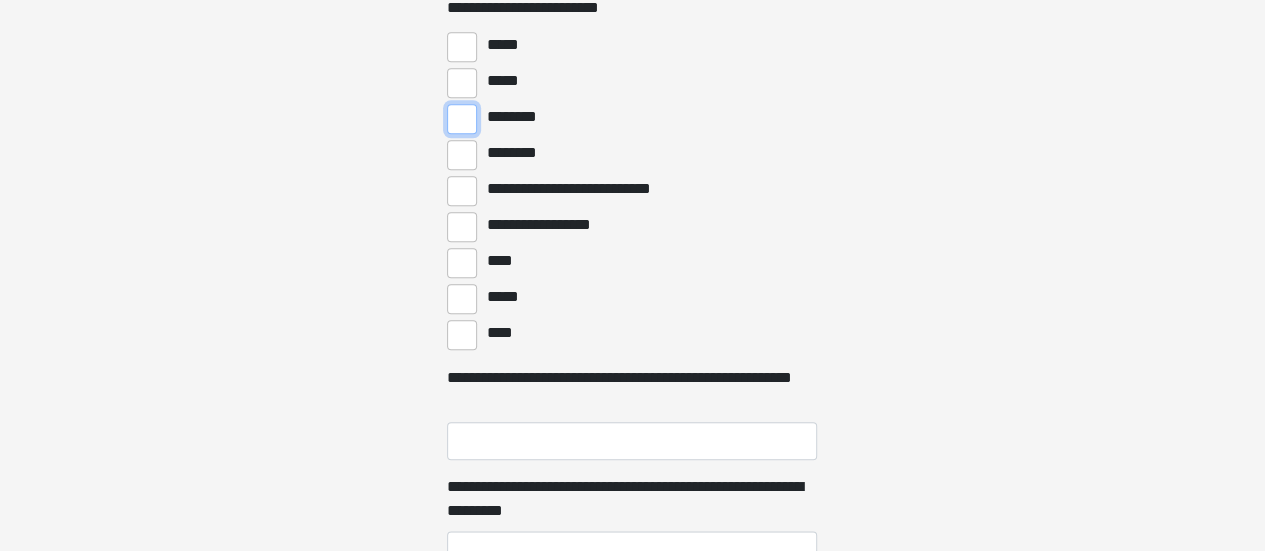 click on "********" at bounding box center (462, 119) 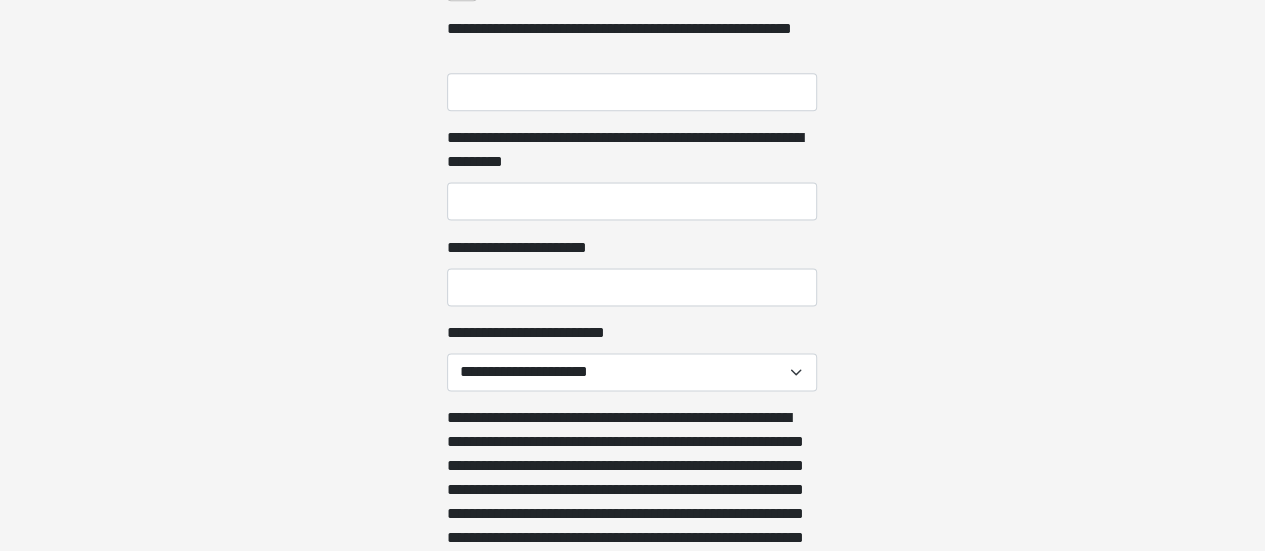 scroll, scrollTop: 1254, scrollLeft: 0, axis: vertical 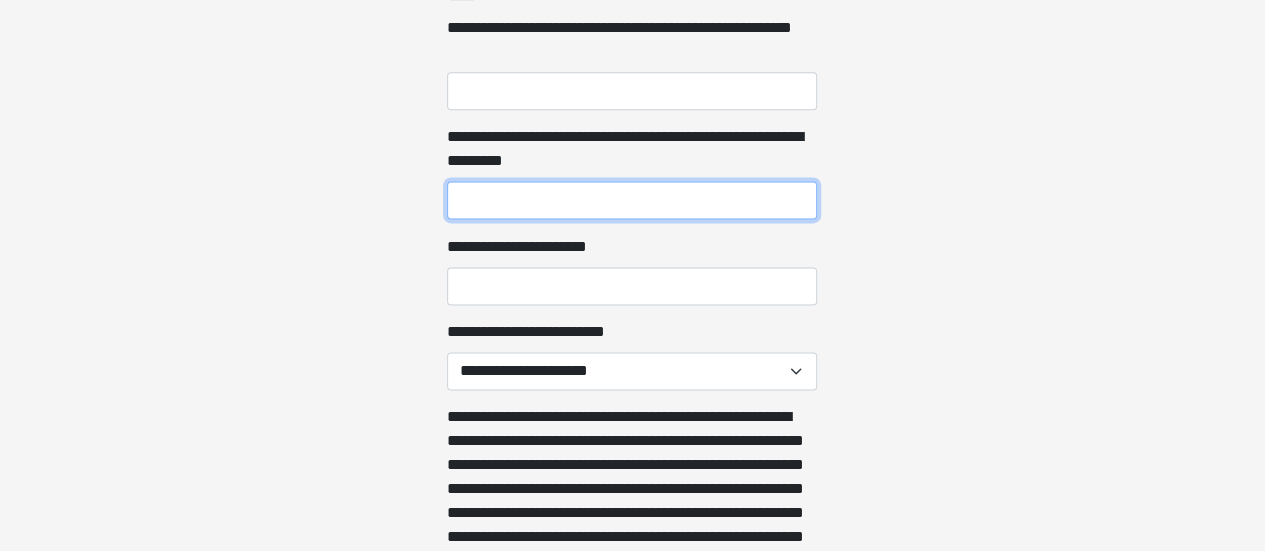 click on "**********" at bounding box center (632, 200) 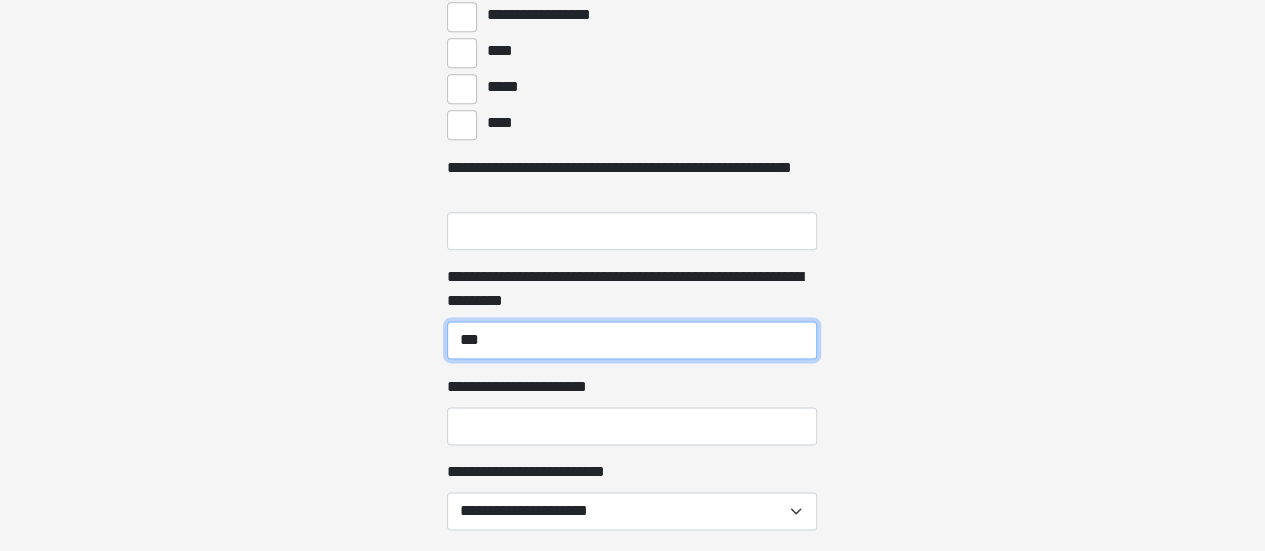 scroll, scrollTop: 1116, scrollLeft: 0, axis: vertical 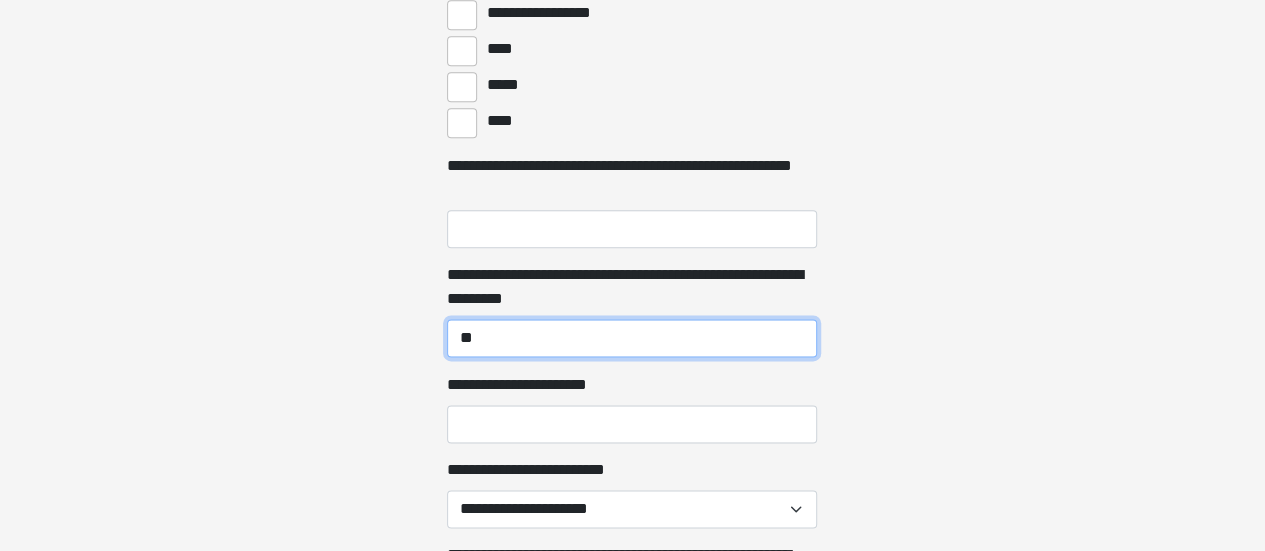 type on "*" 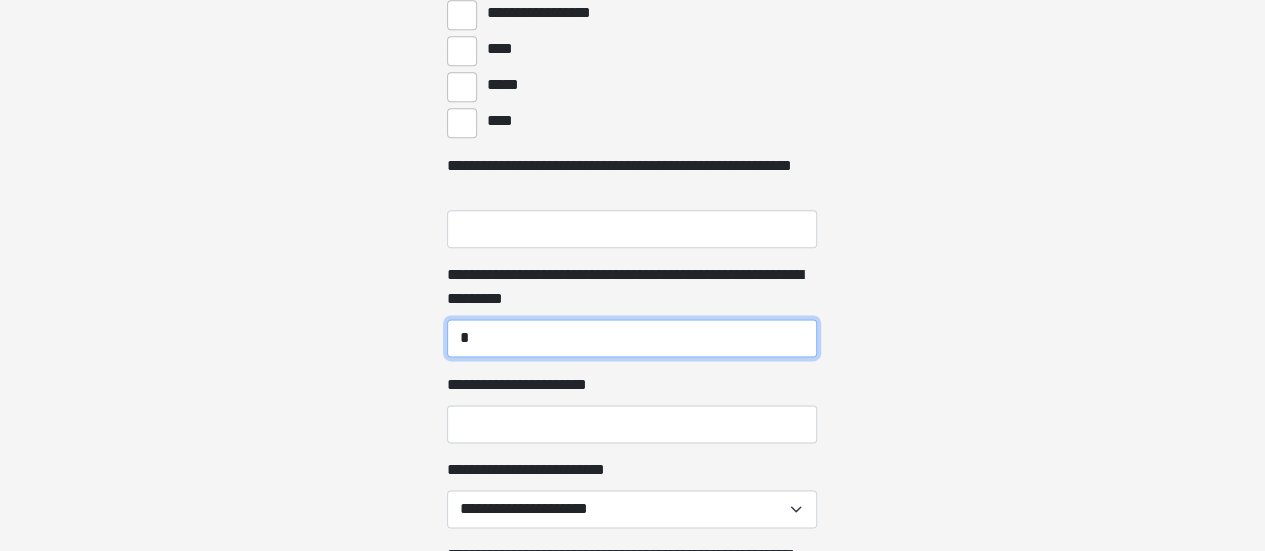 type 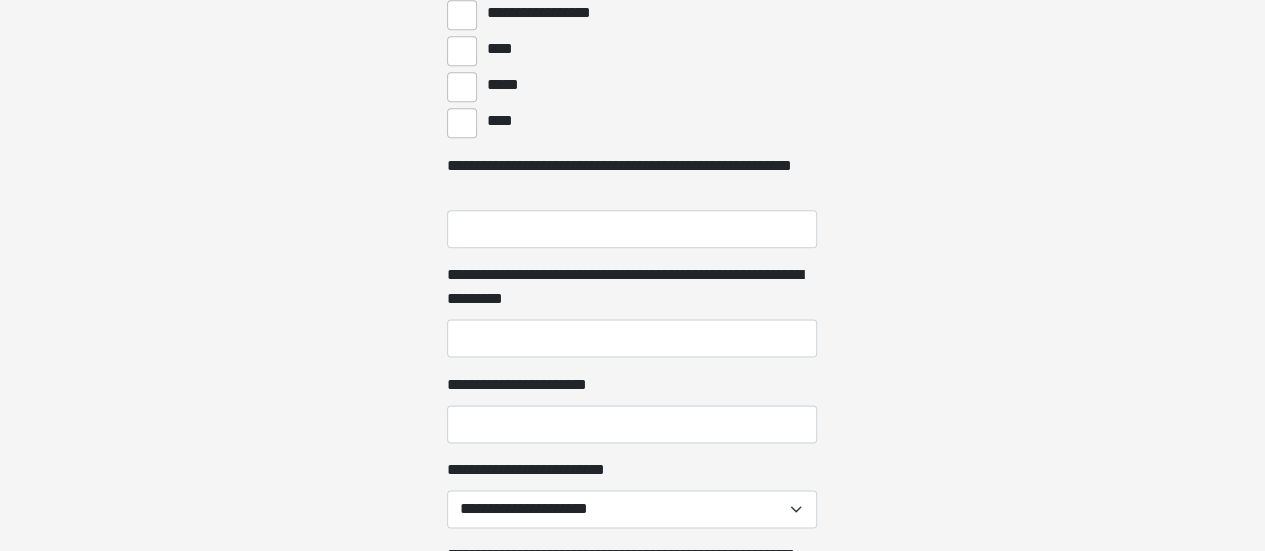 click on "**********" at bounding box center (632, -841) 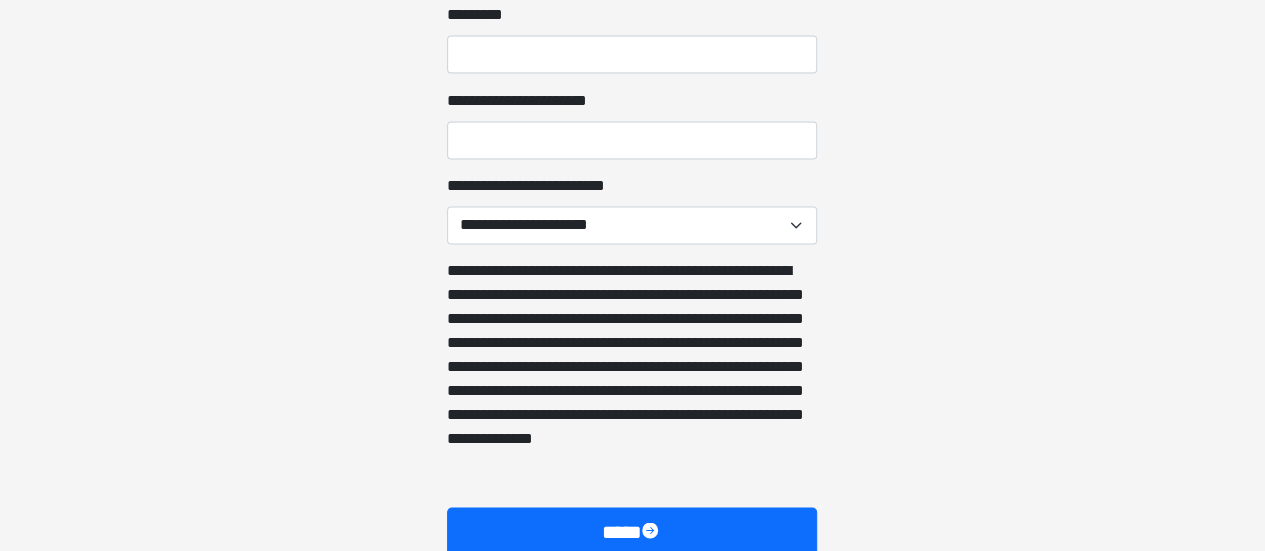 scroll, scrollTop: 1402, scrollLeft: 0, axis: vertical 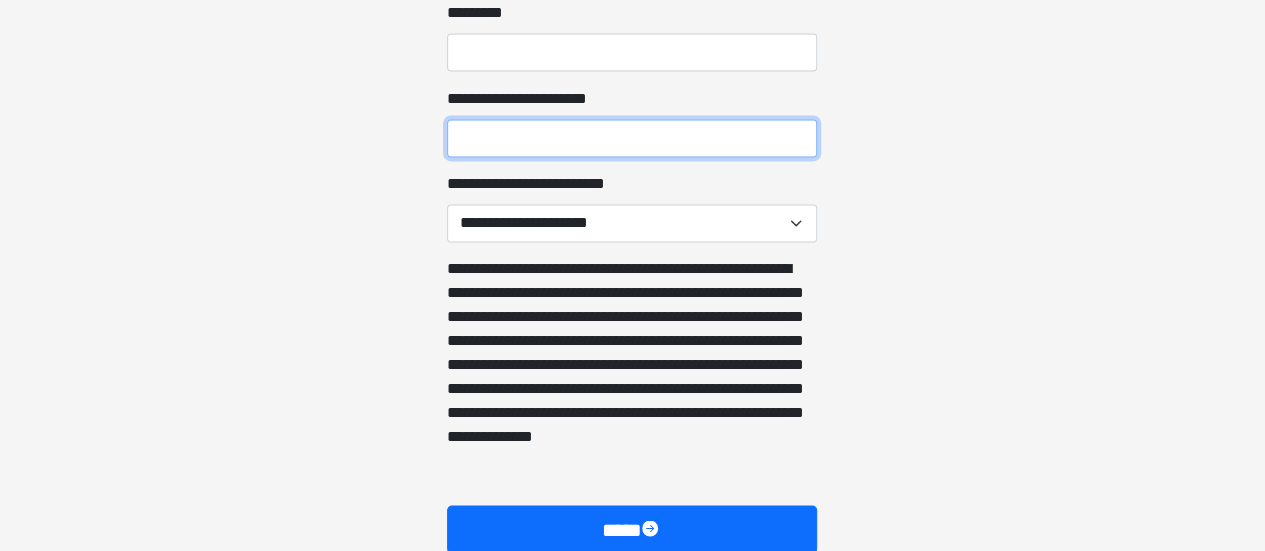 click on "**********" at bounding box center [632, 138] 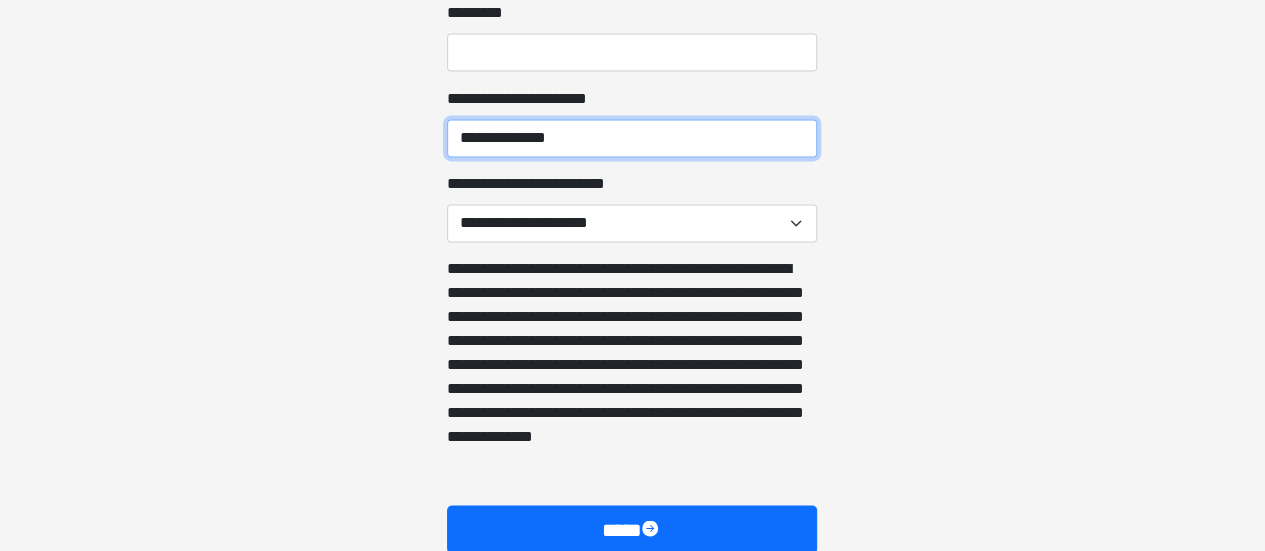 type on "**********" 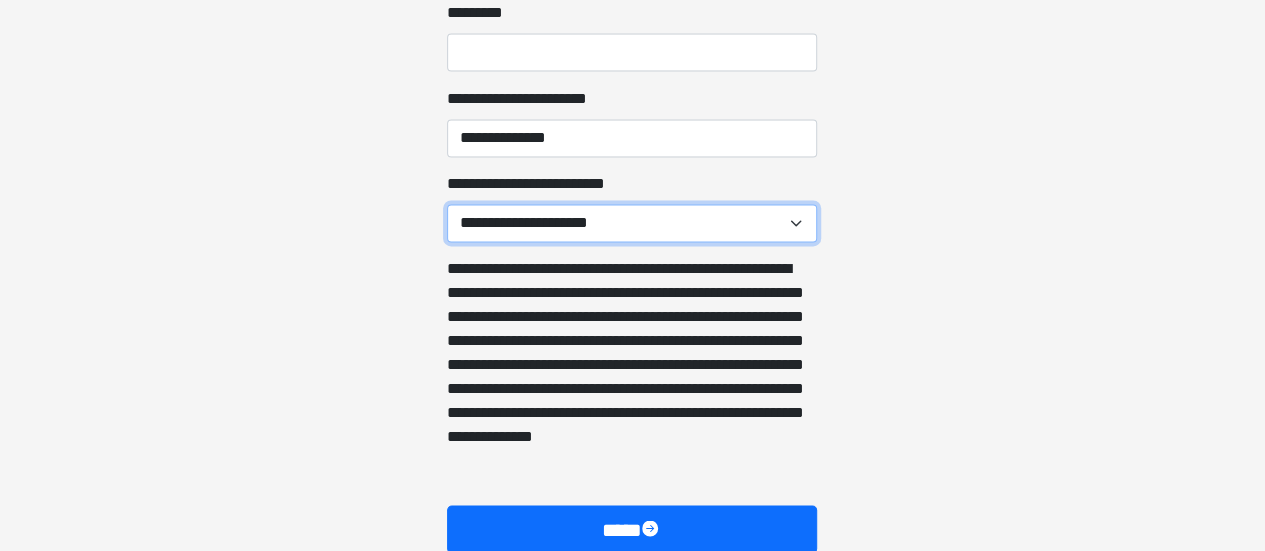 click on "**********" at bounding box center [632, 223] 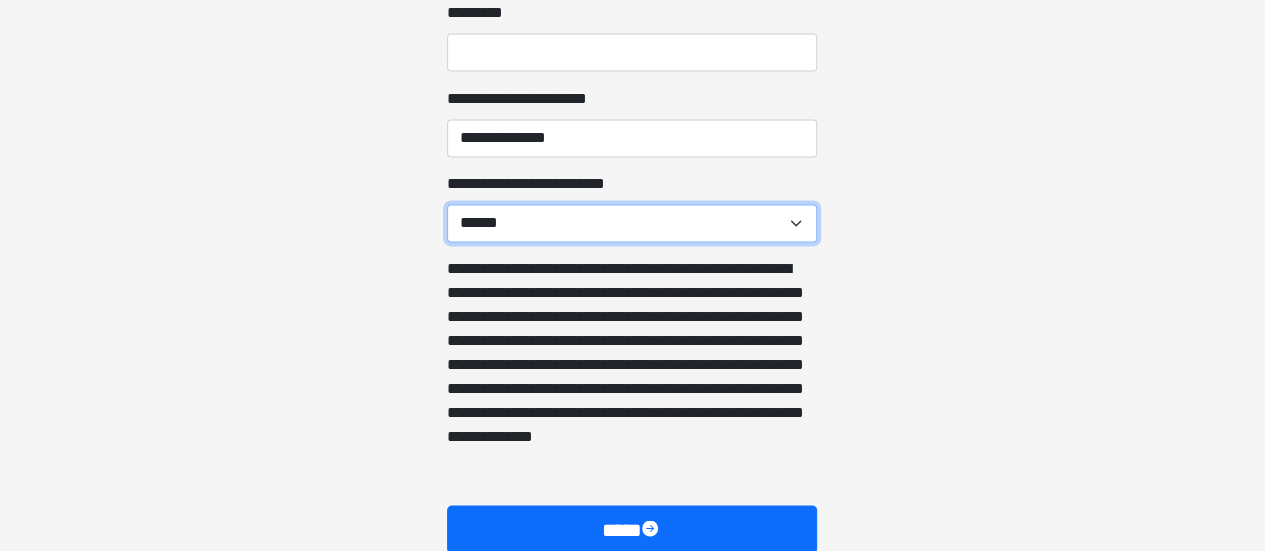 click on "**********" at bounding box center (632, 223) 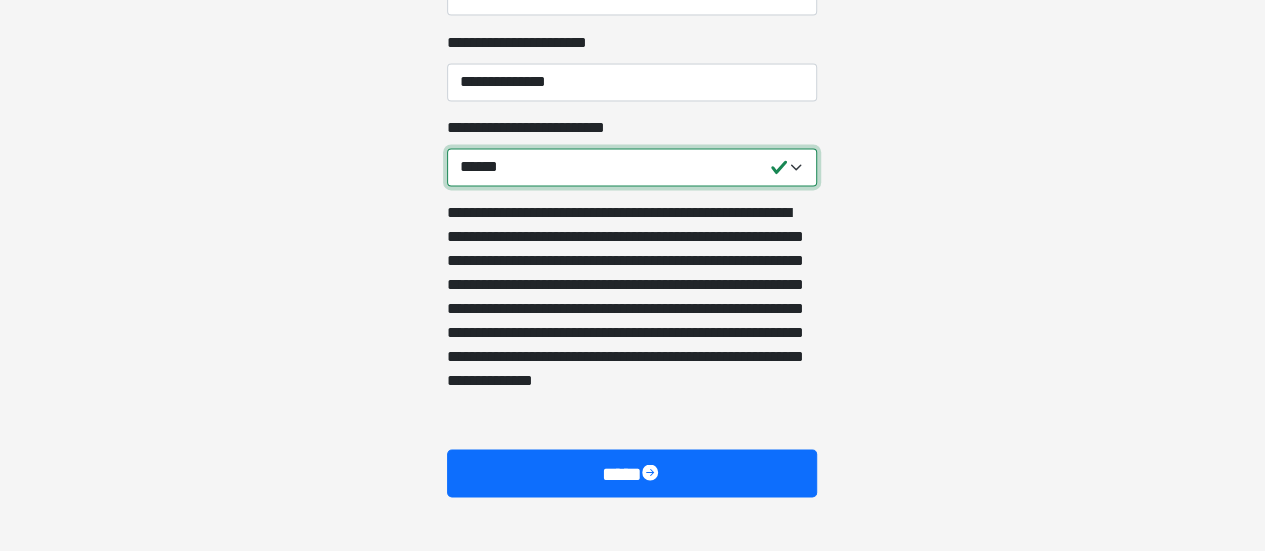 scroll, scrollTop: 1522, scrollLeft: 0, axis: vertical 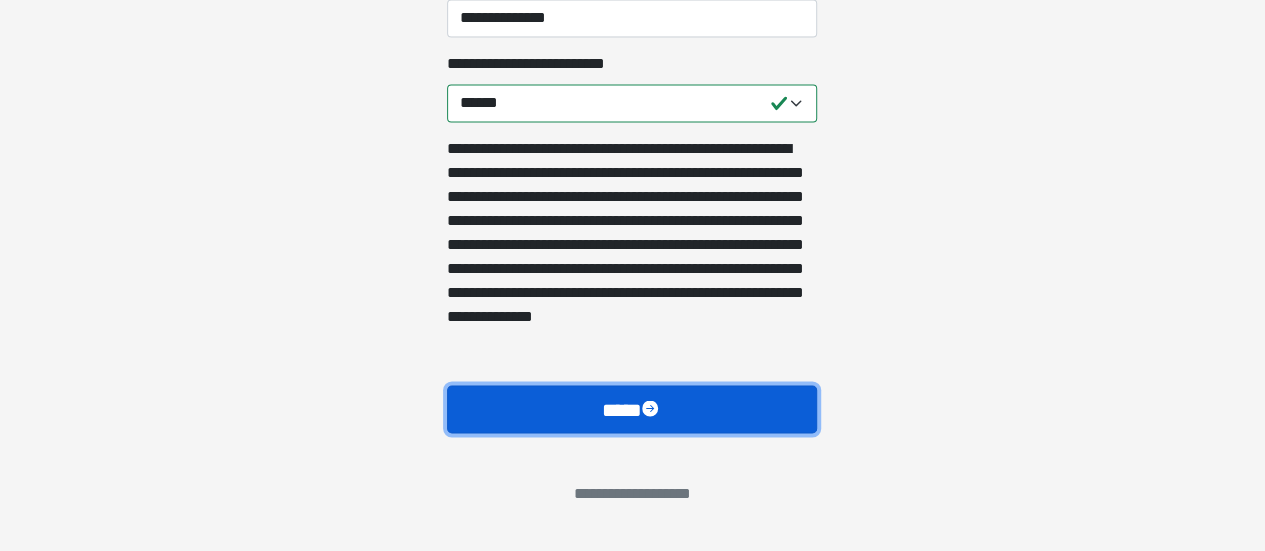 click on "****" at bounding box center [632, 408] 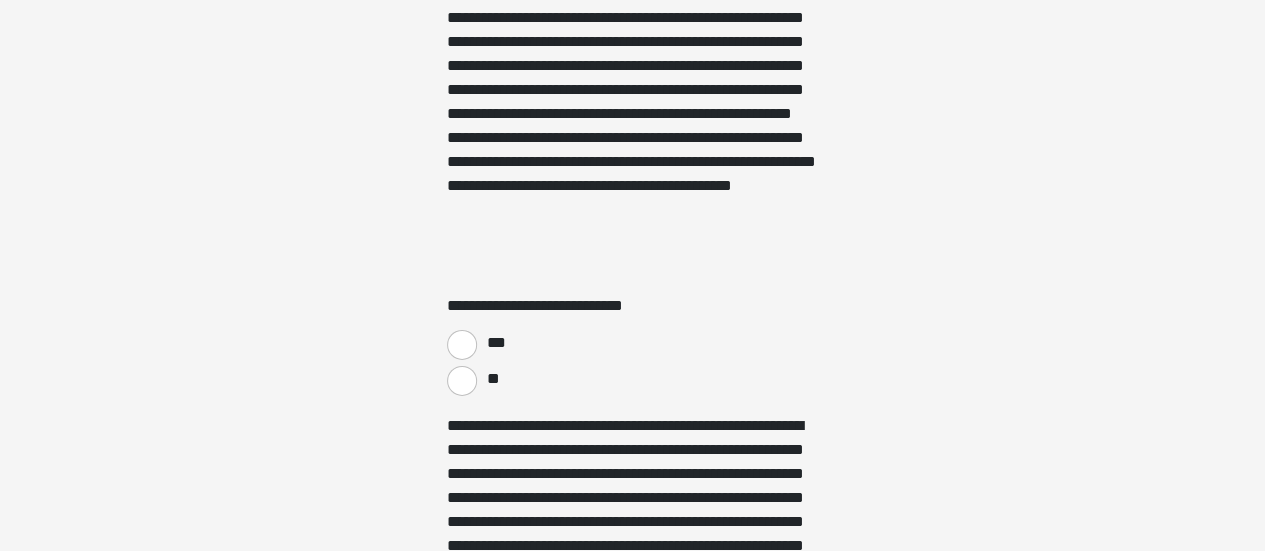scroll, scrollTop: 3235, scrollLeft: 0, axis: vertical 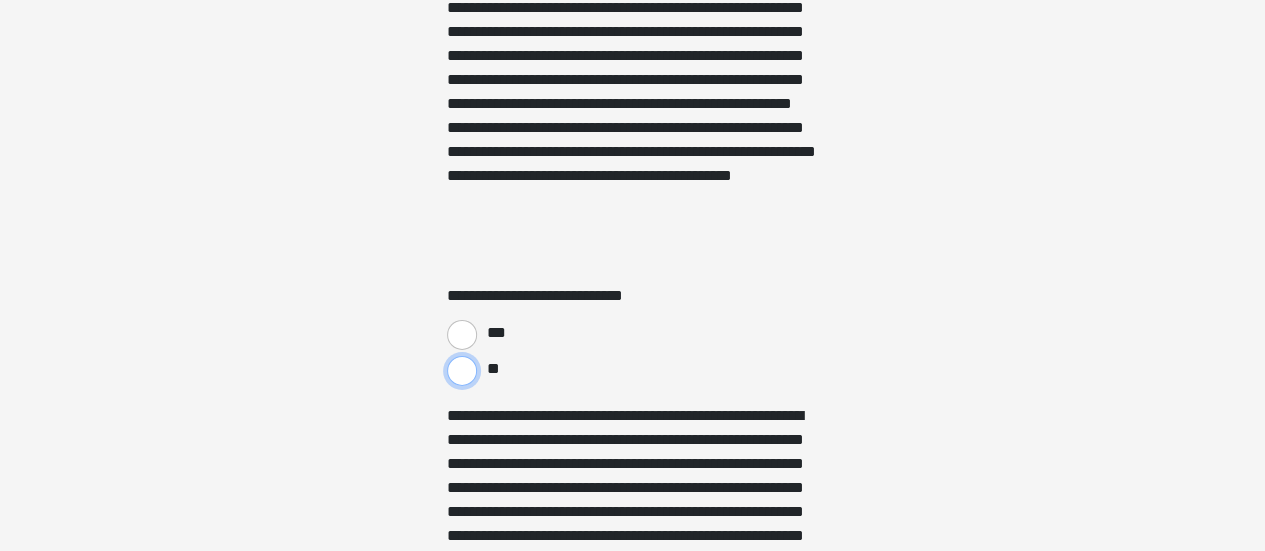 click on "**" at bounding box center (462, 371) 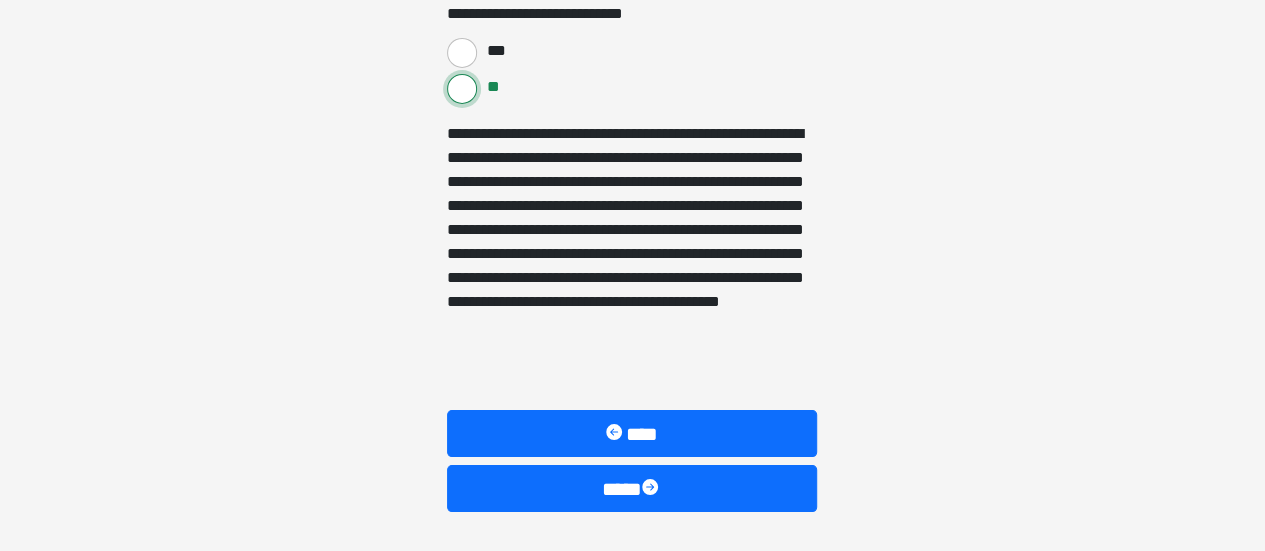 scroll, scrollTop: 3581, scrollLeft: 0, axis: vertical 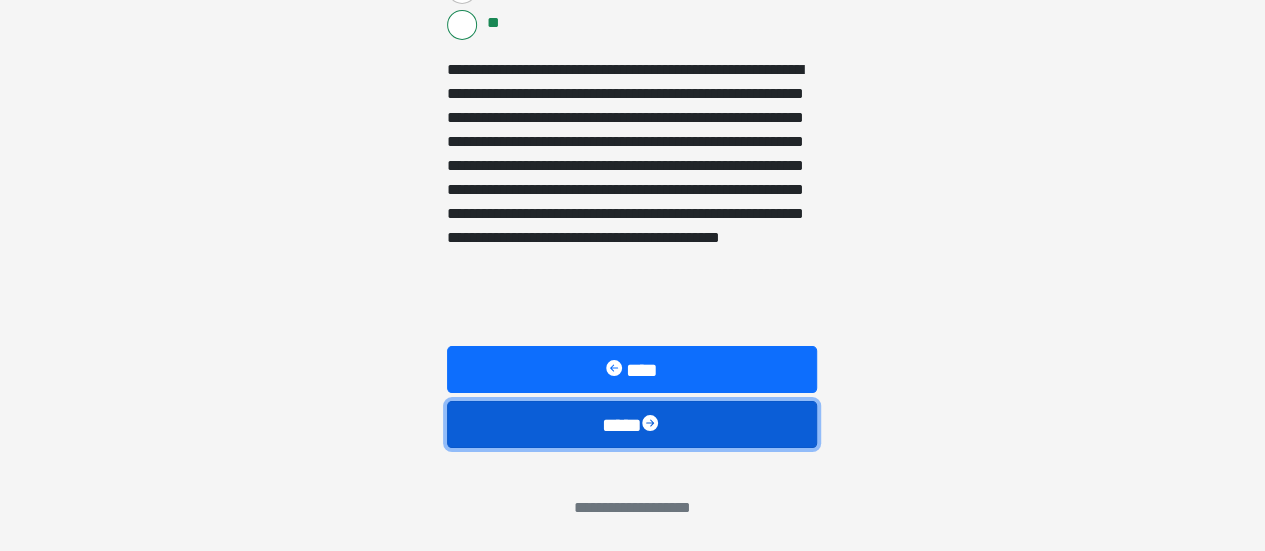 click on "****" at bounding box center [632, 424] 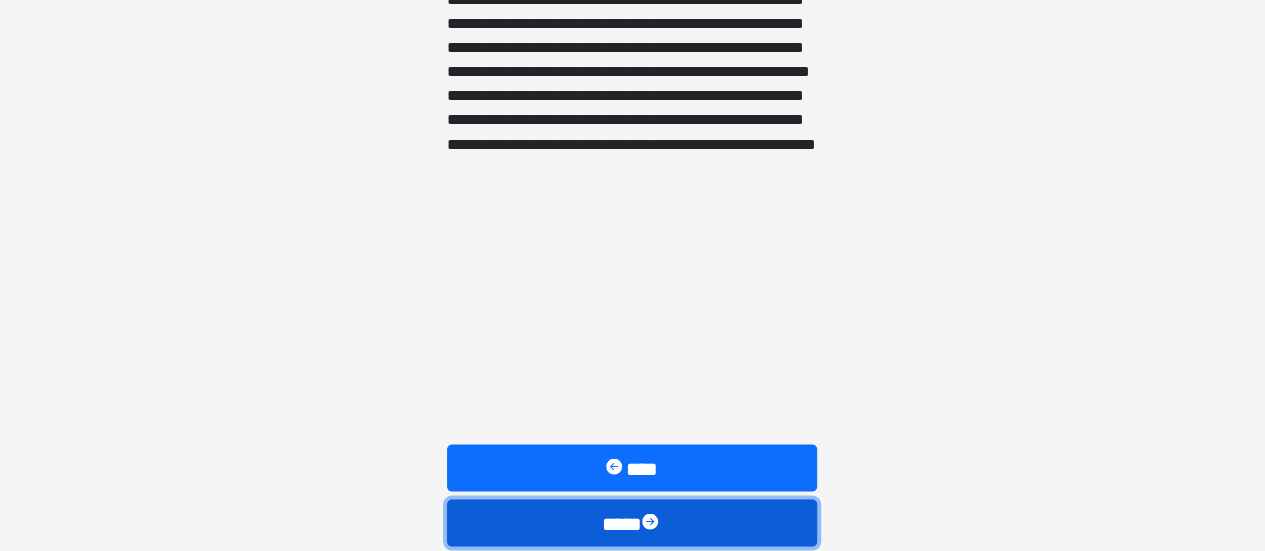 scroll, scrollTop: 1861, scrollLeft: 0, axis: vertical 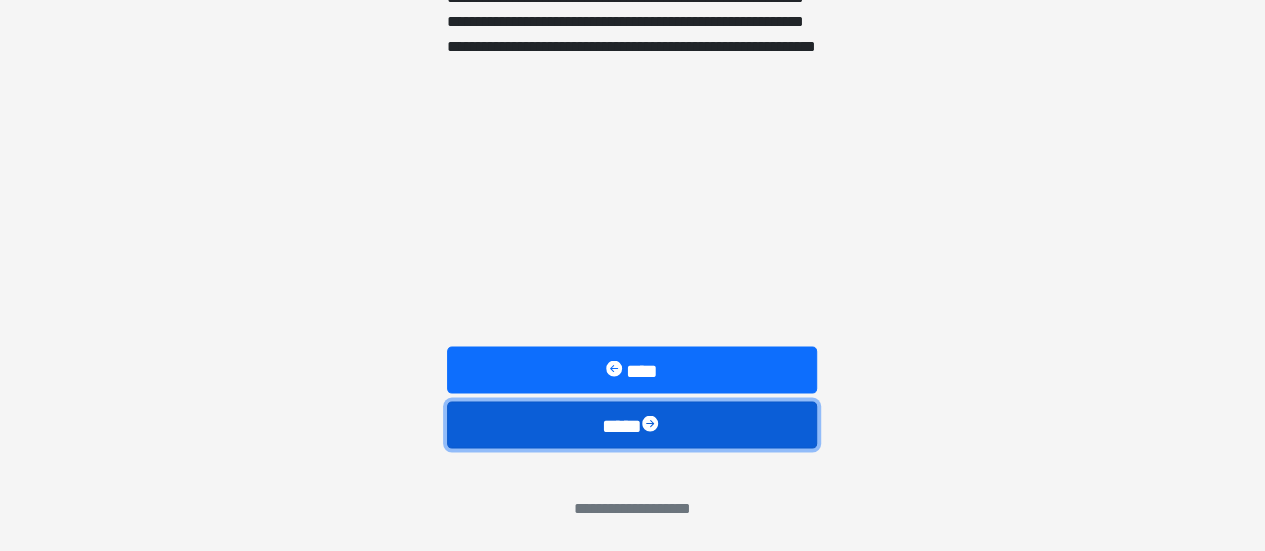 click on "****" at bounding box center (632, 424) 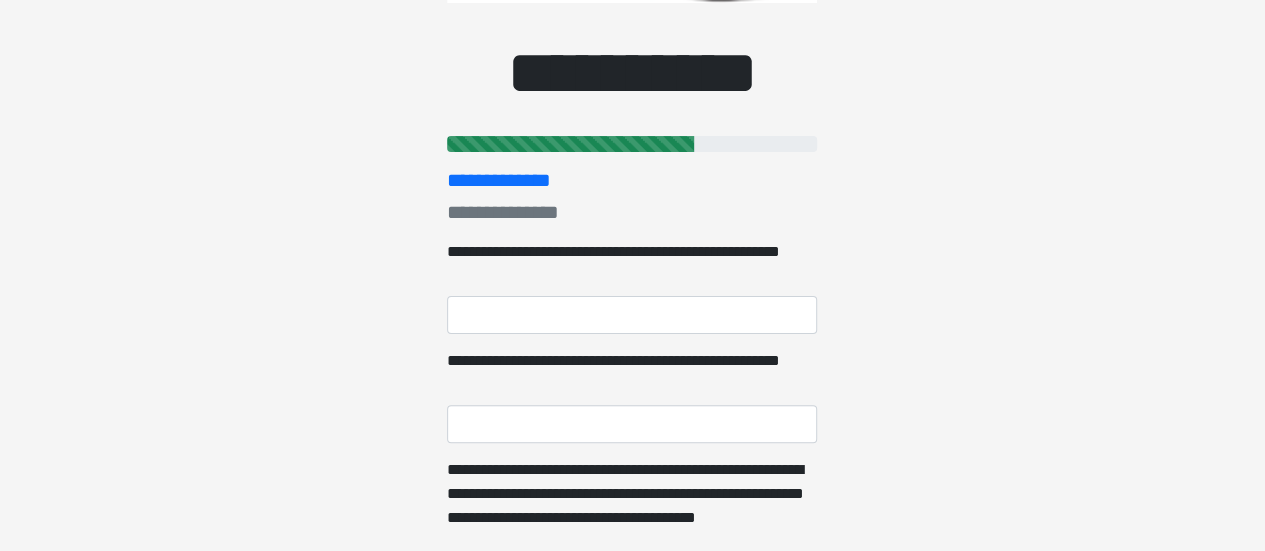scroll, scrollTop: 142, scrollLeft: 0, axis: vertical 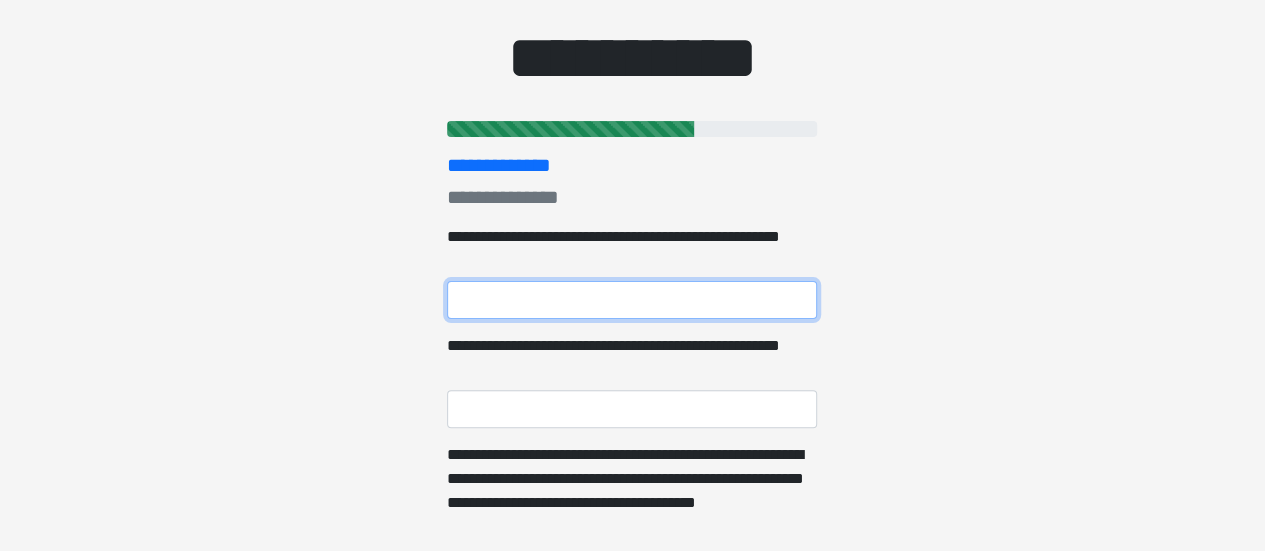 click on "**********" at bounding box center (632, 300) 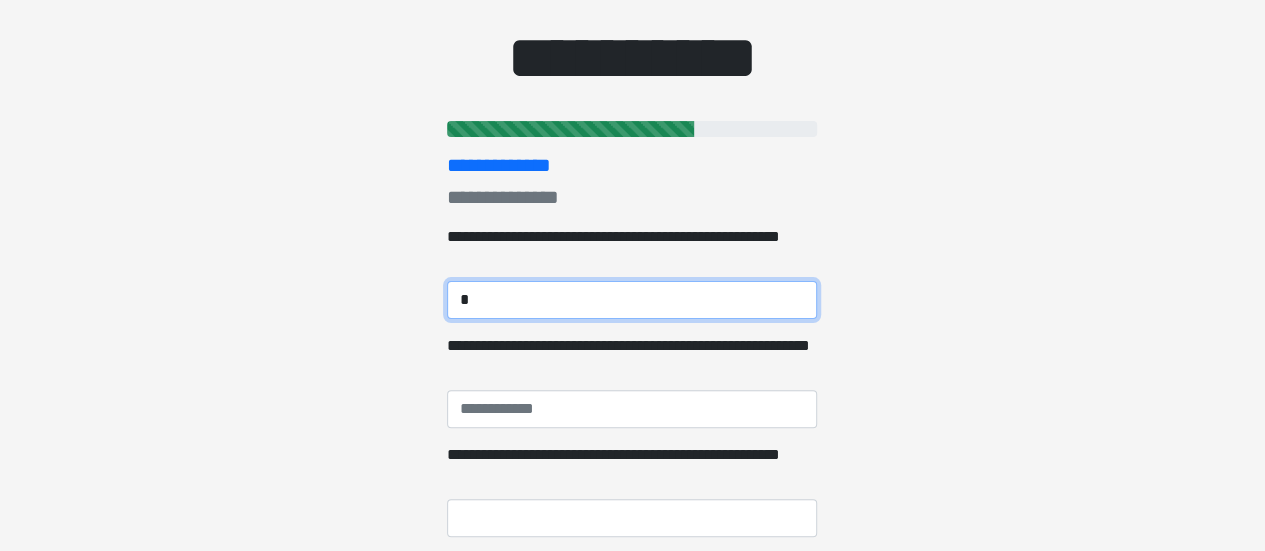 type on "**********" 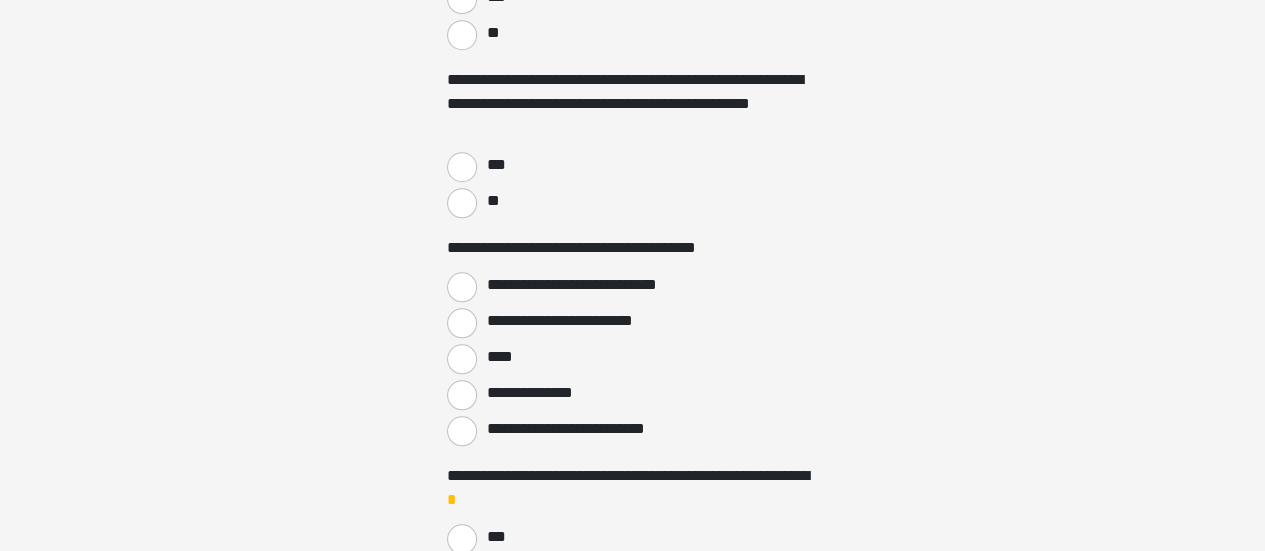 scroll, scrollTop: 820, scrollLeft: 0, axis: vertical 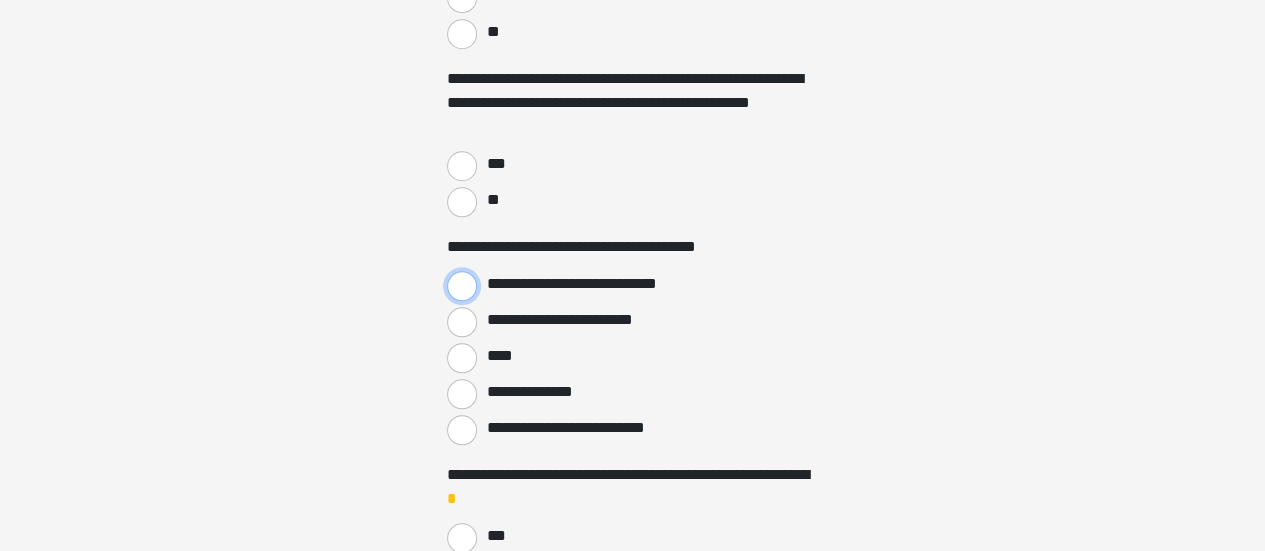 click on "**********" at bounding box center (462, 286) 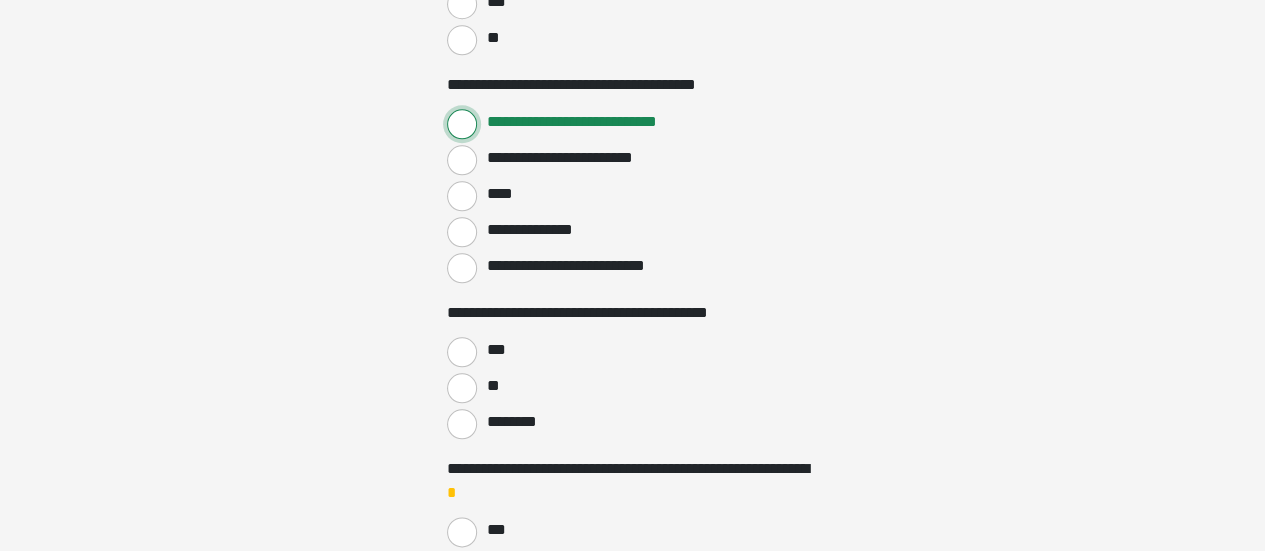 scroll, scrollTop: 1007, scrollLeft: 0, axis: vertical 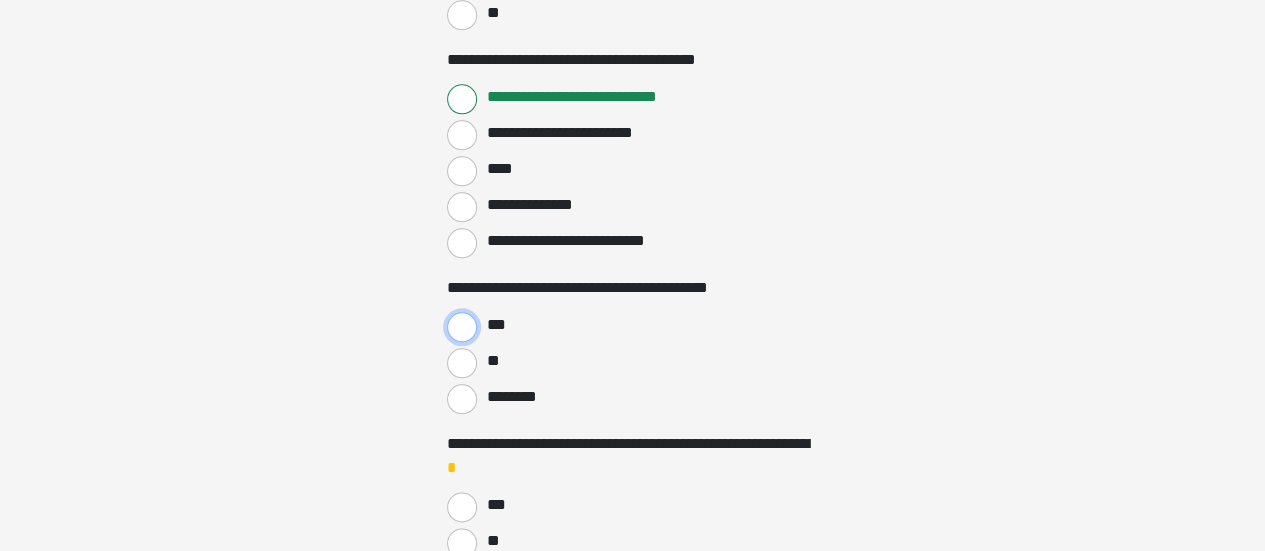 click on "***" at bounding box center [462, 327] 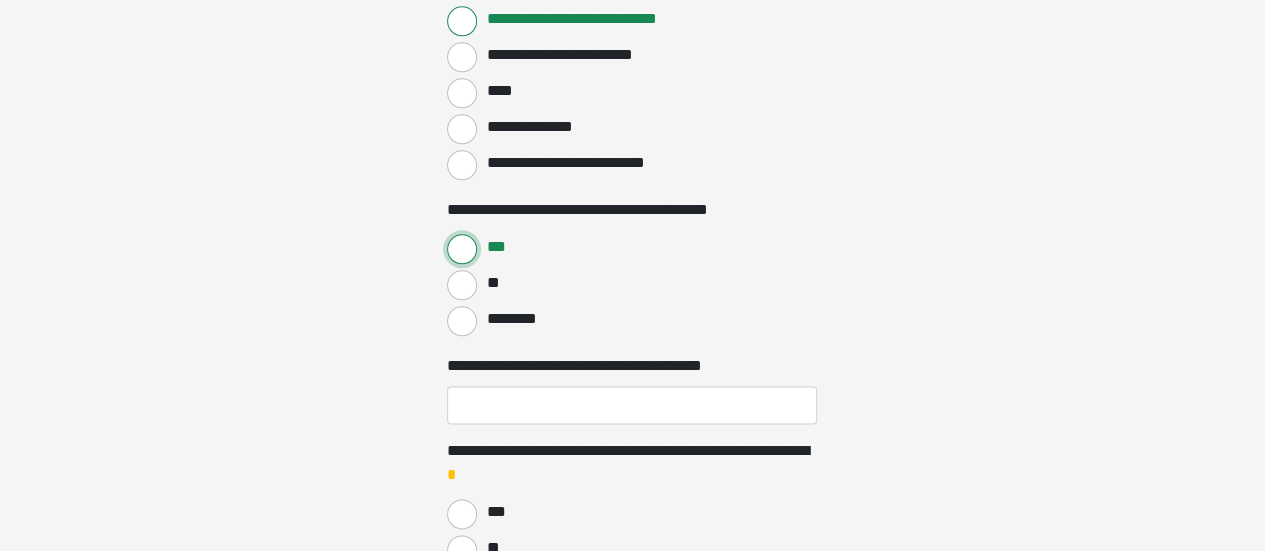 scroll, scrollTop: 1096, scrollLeft: 0, axis: vertical 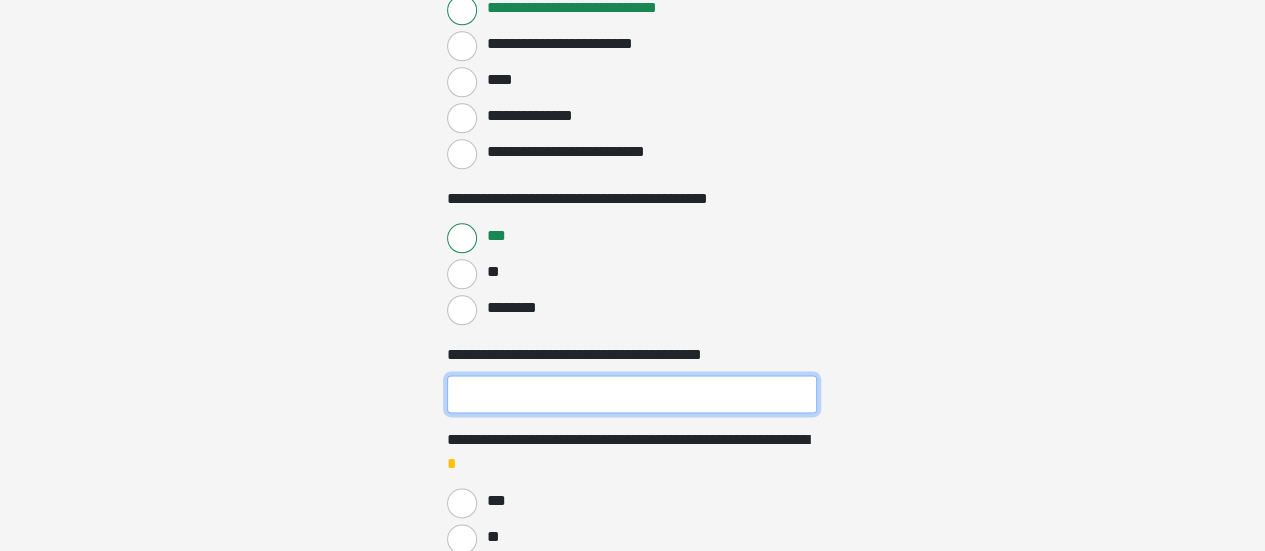 click on "**********" at bounding box center [632, 394] 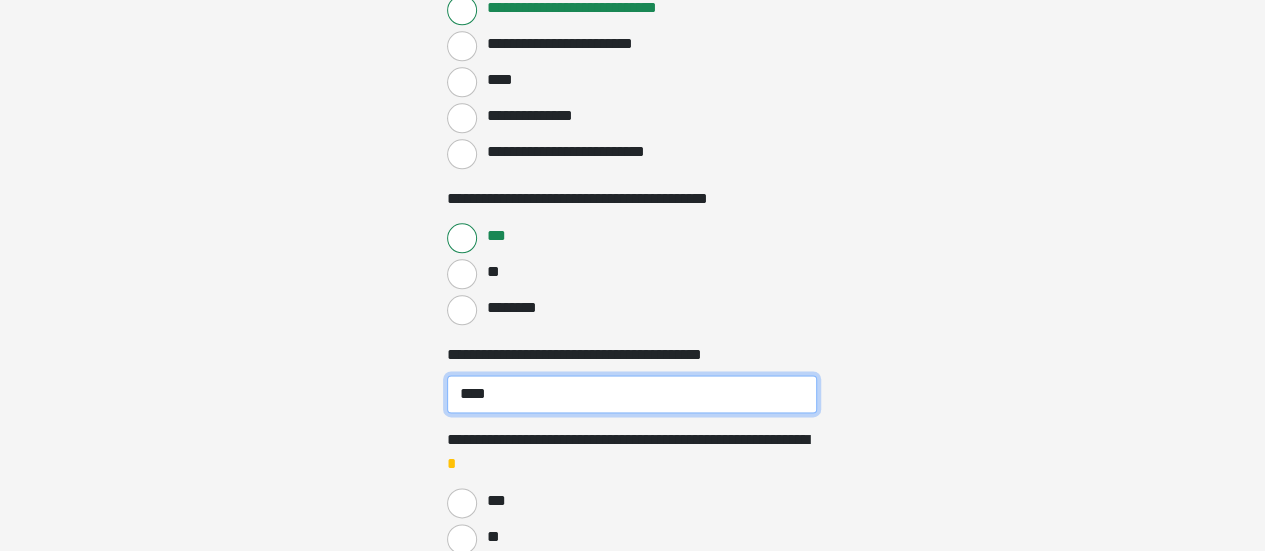 type on "****" 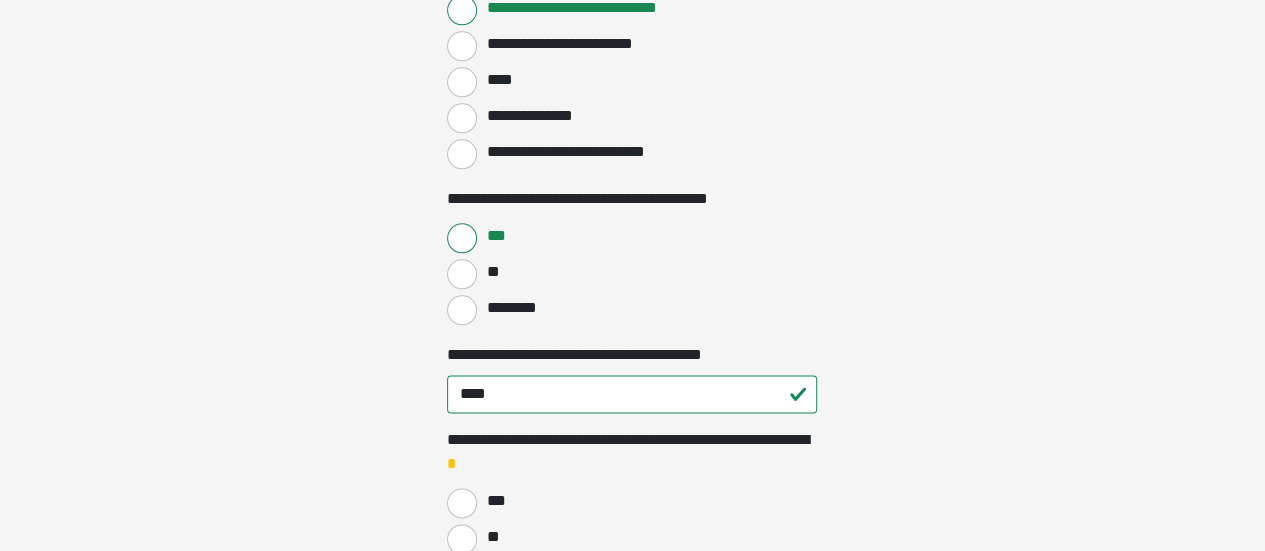 click on "***" at bounding box center [632, 501] 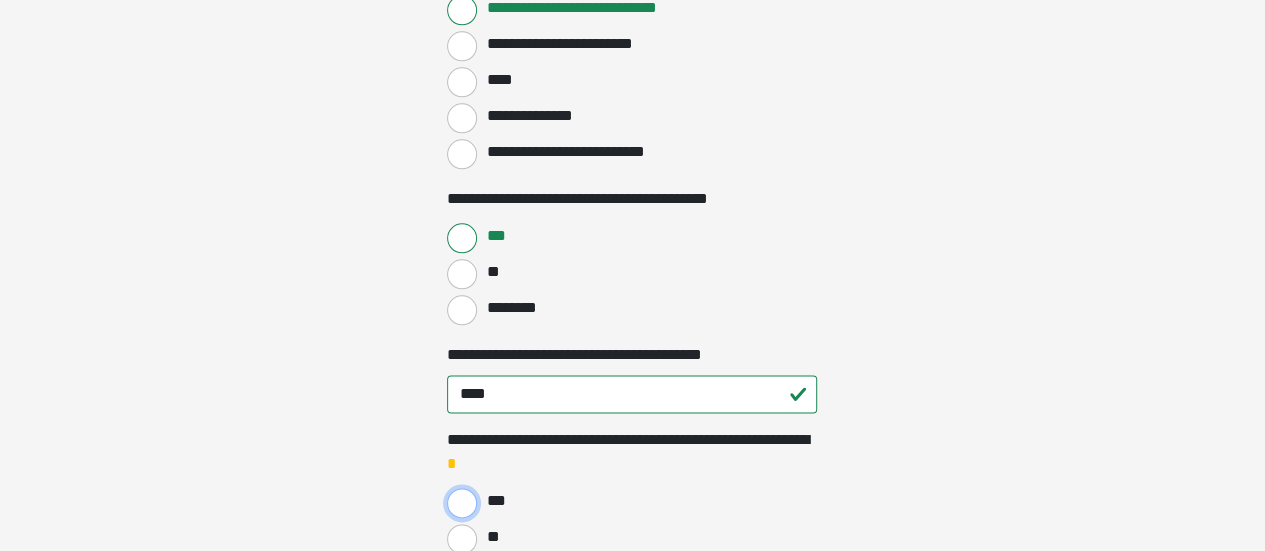 click on "***" at bounding box center (462, 503) 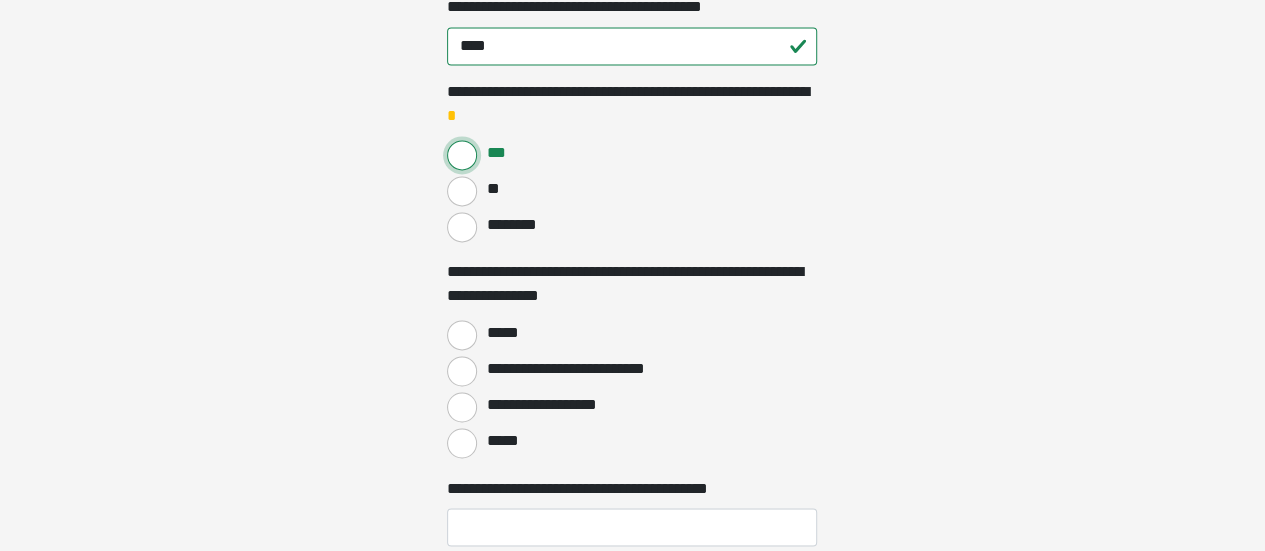 scroll, scrollTop: 1452, scrollLeft: 0, axis: vertical 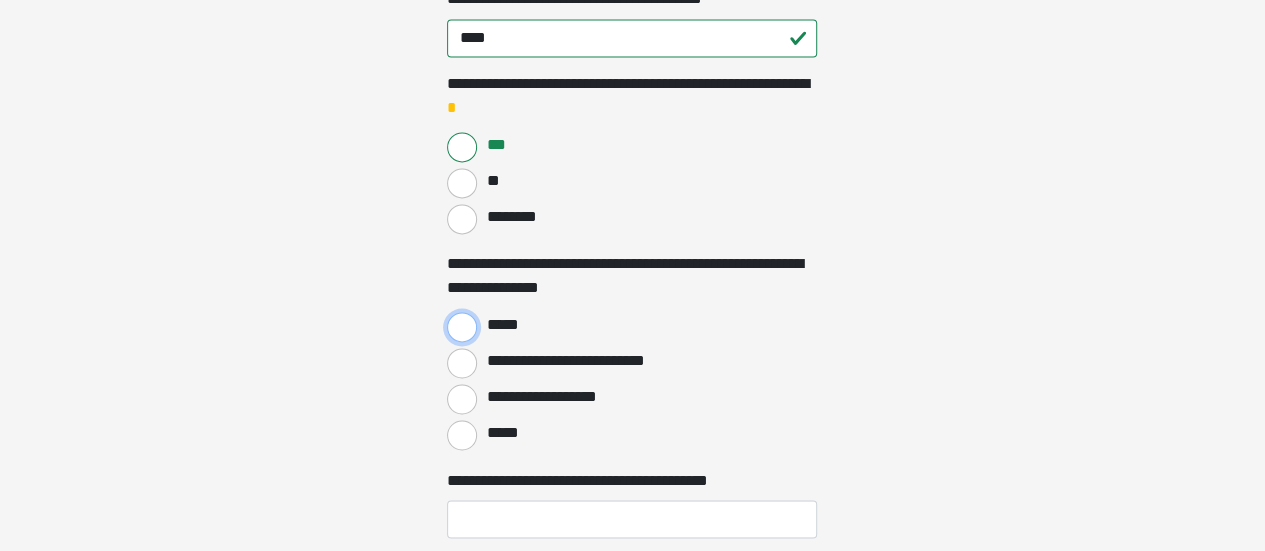 click on "*****" at bounding box center (462, 327) 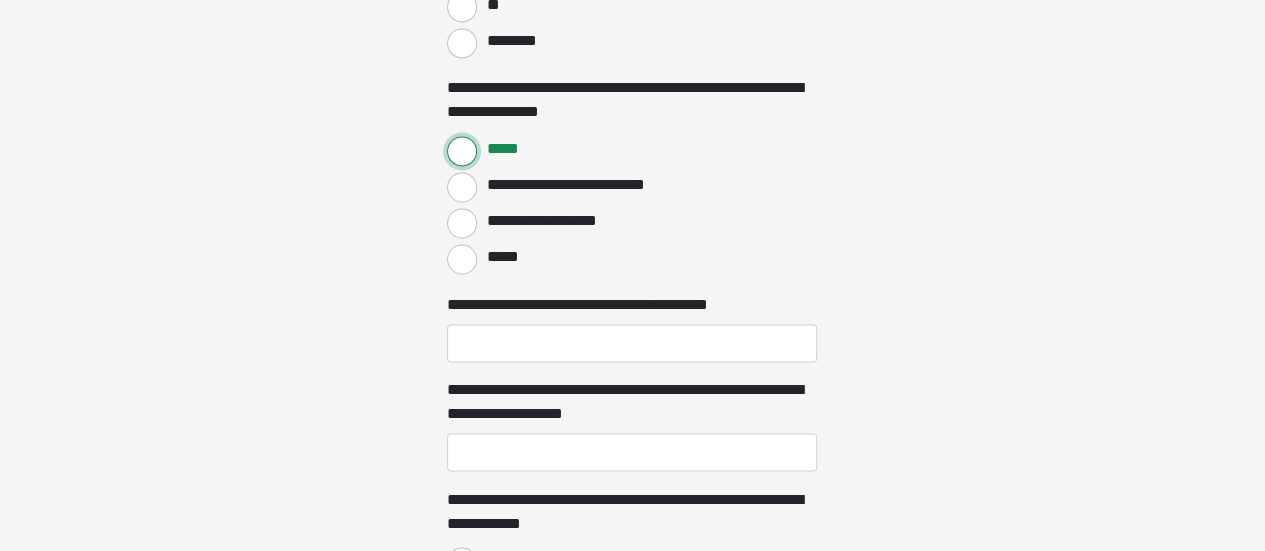 scroll, scrollTop: 1633, scrollLeft: 0, axis: vertical 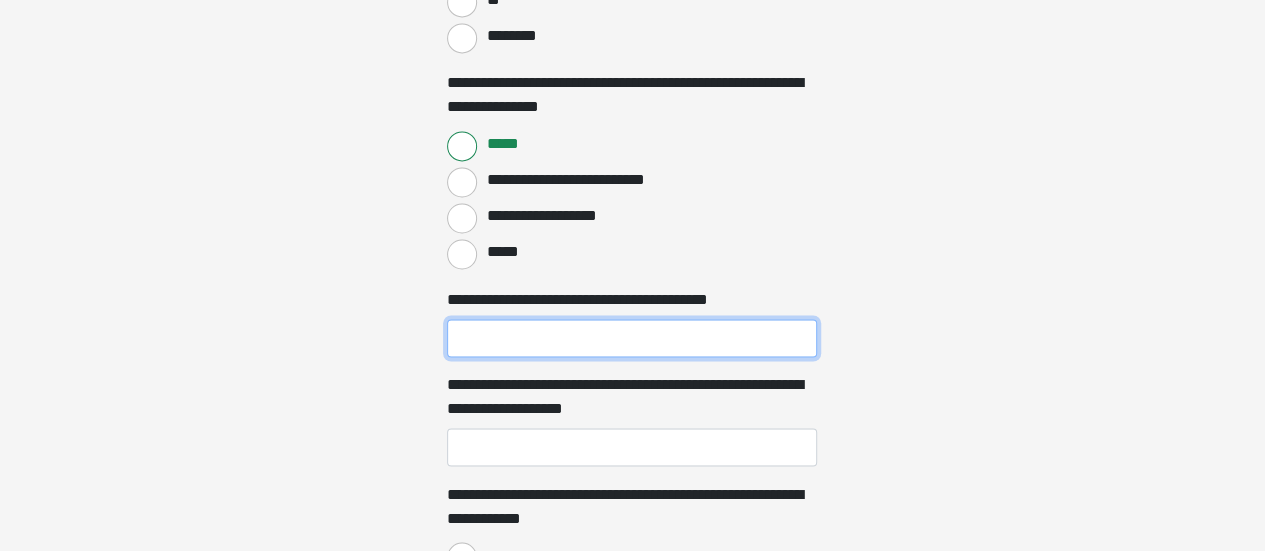 click on "**********" at bounding box center (632, 338) 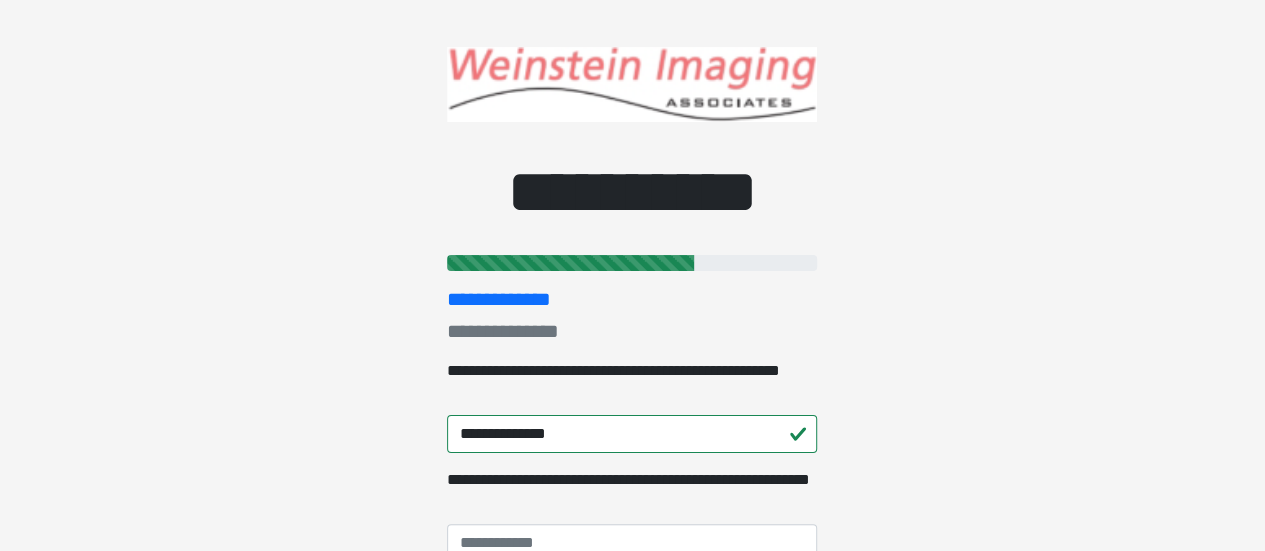 scroll, scrollTop: 0, scrollLeft: 0, axis: both 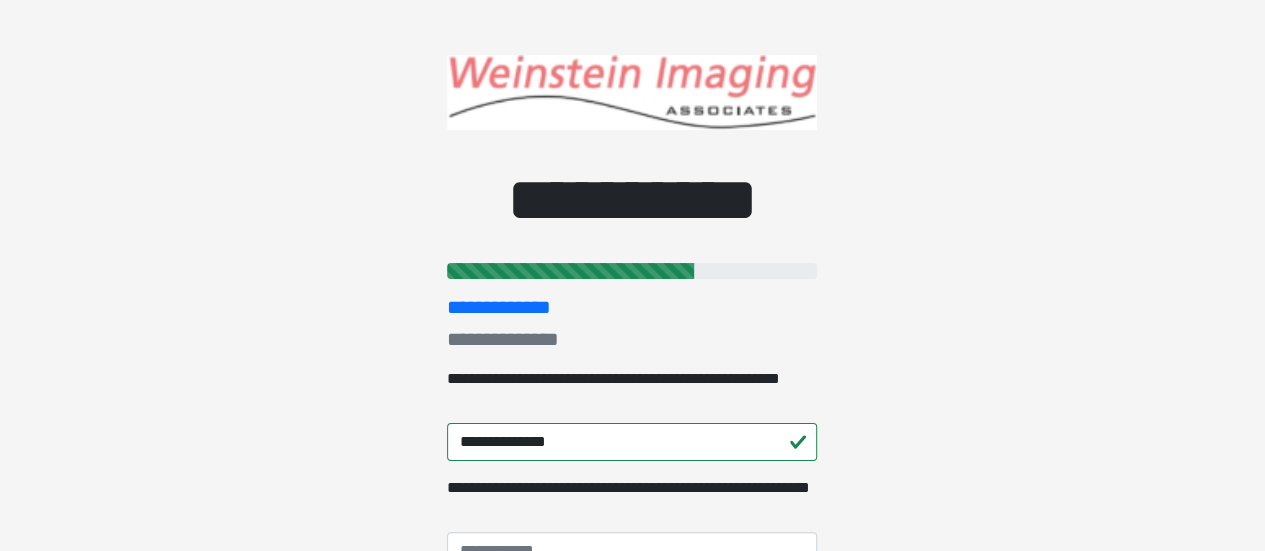 type on "****" 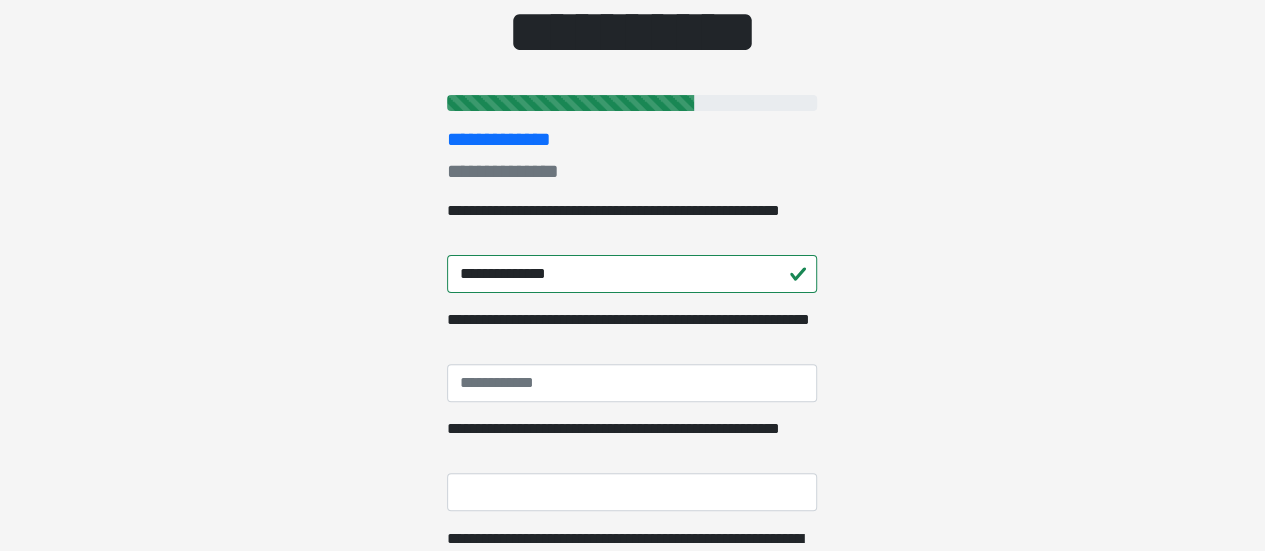 scroll, scrollTop: 186, scrollLeft: 0, axis: vertical 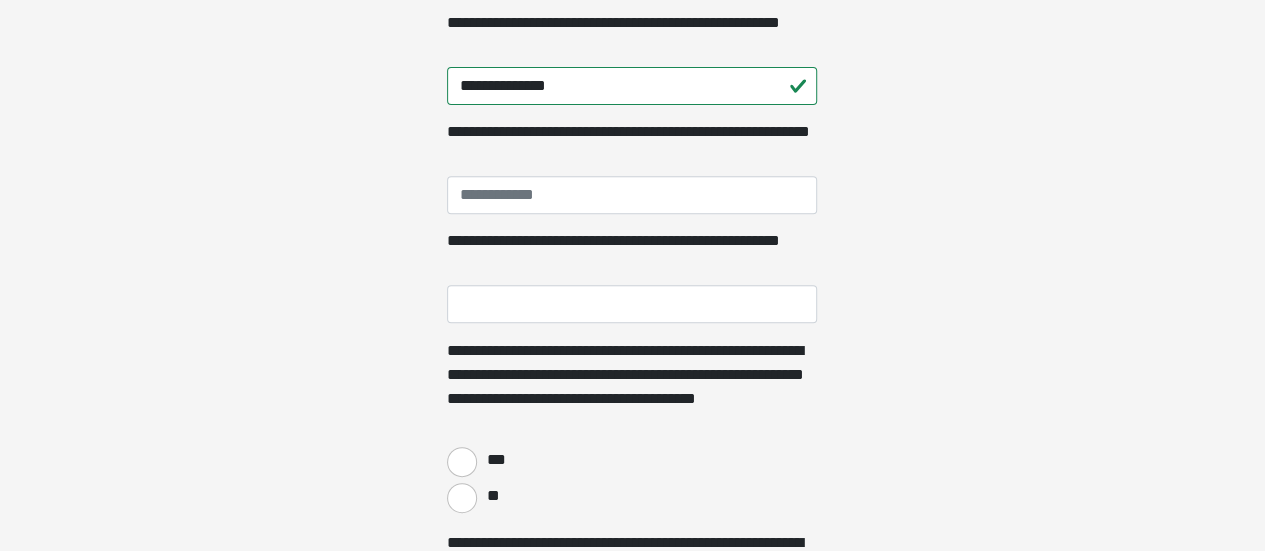 click on "**********" at bounding box center (632, 2762) 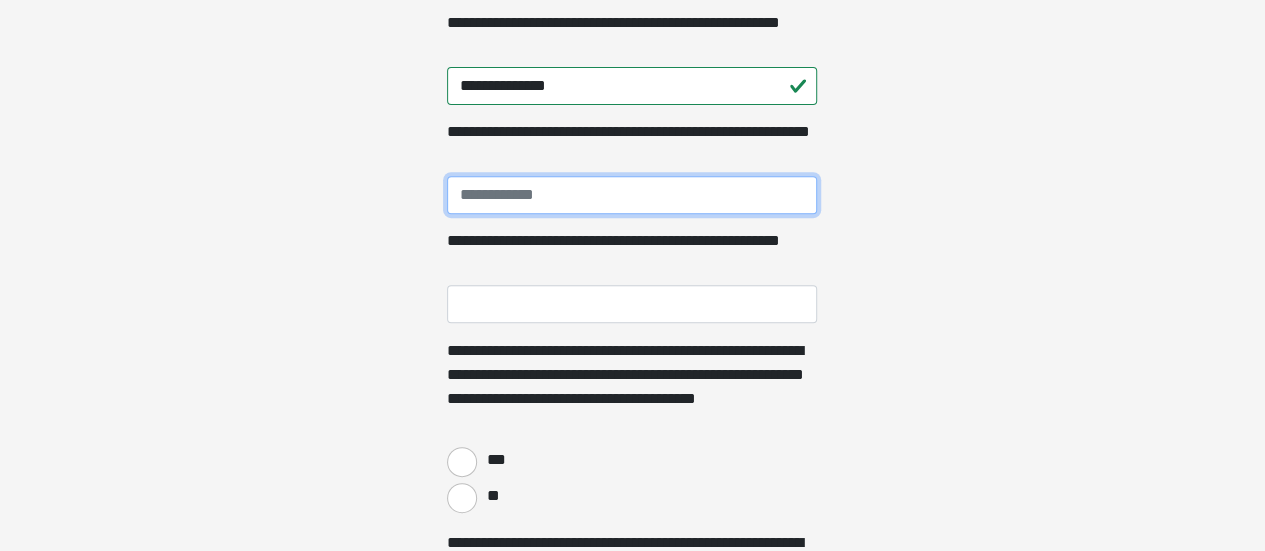 click on "**********" at bounding box center [632, 195] 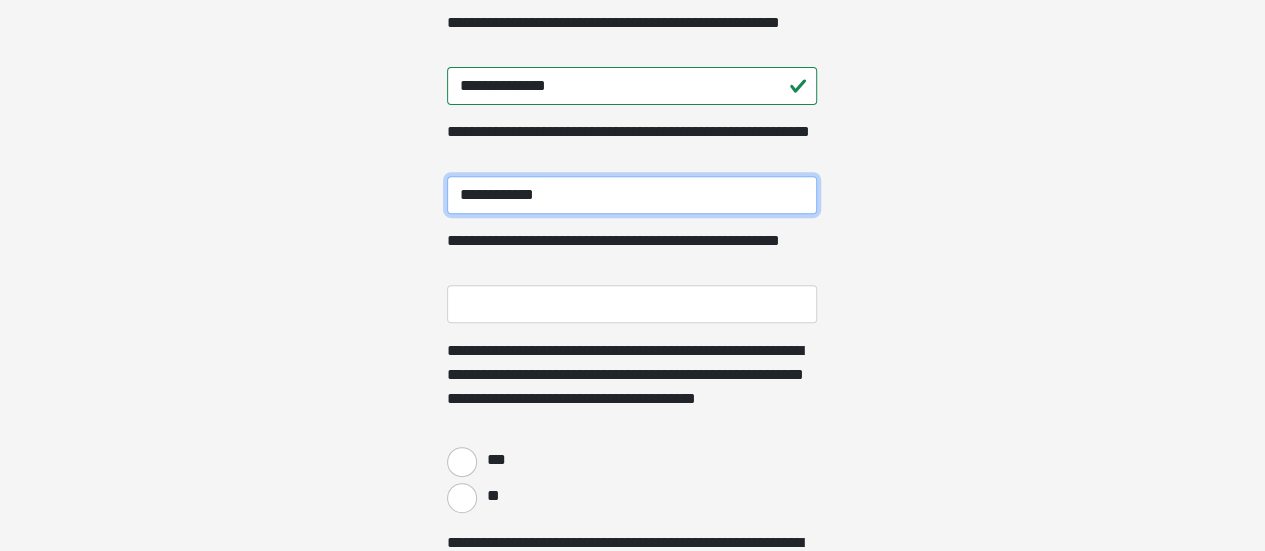 type on "**********" 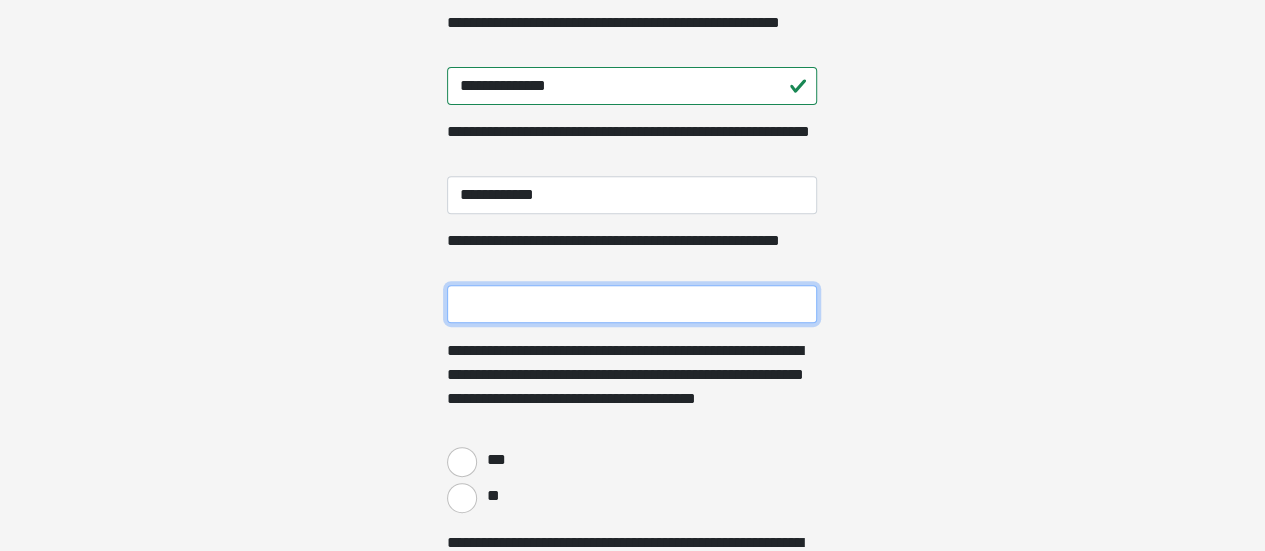 click on "**********" at bounding box center [632, 304] 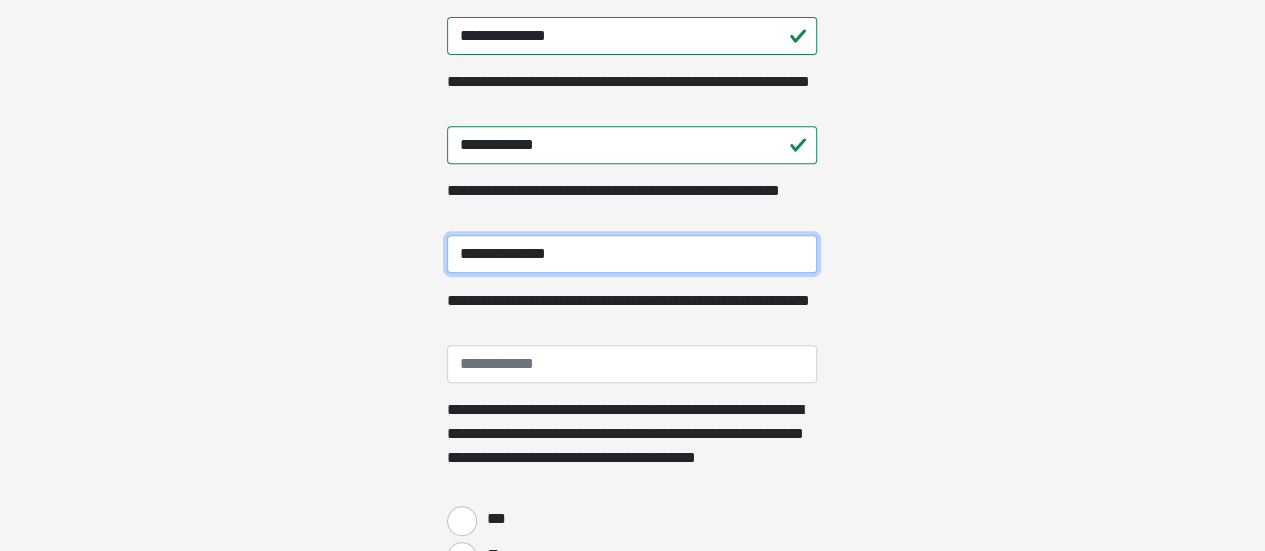 scroll, scrollTop: 406, scrollLeft: 0, axis: vertical 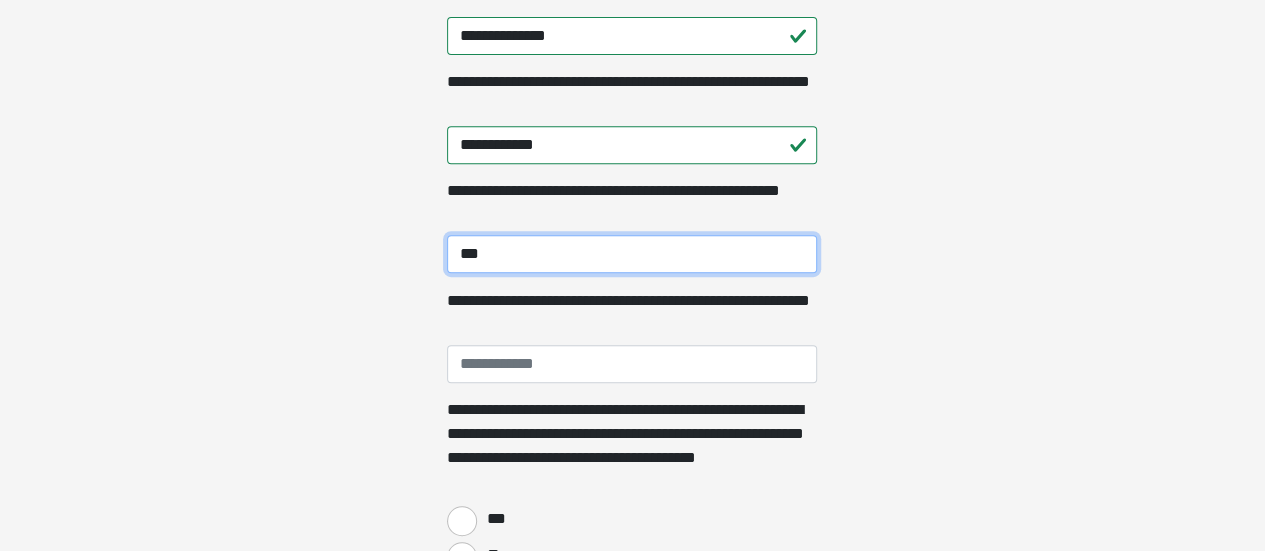 type on "**********" 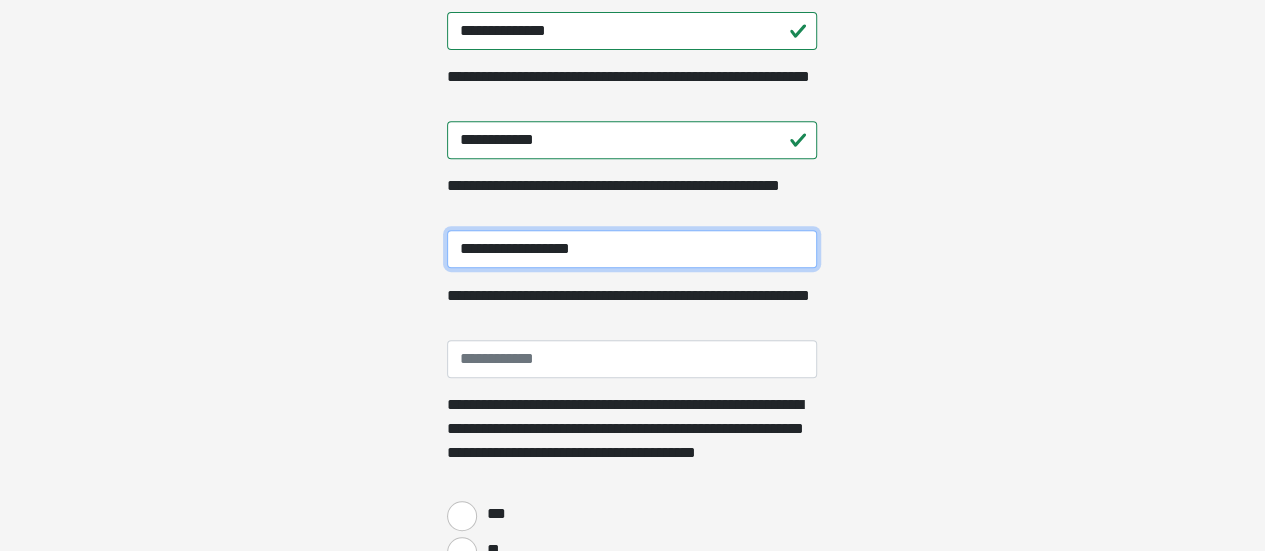 scroll, scrollTop: 412, scrollLeft: 0, axis: vertical 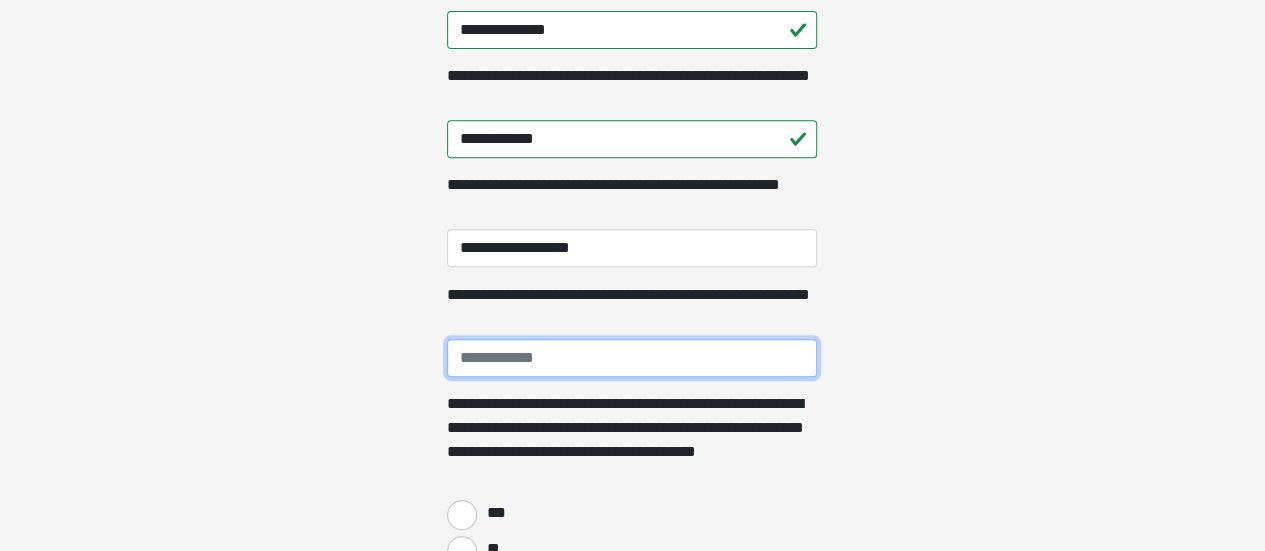 click on "**********" at bounding box center (632, 358) 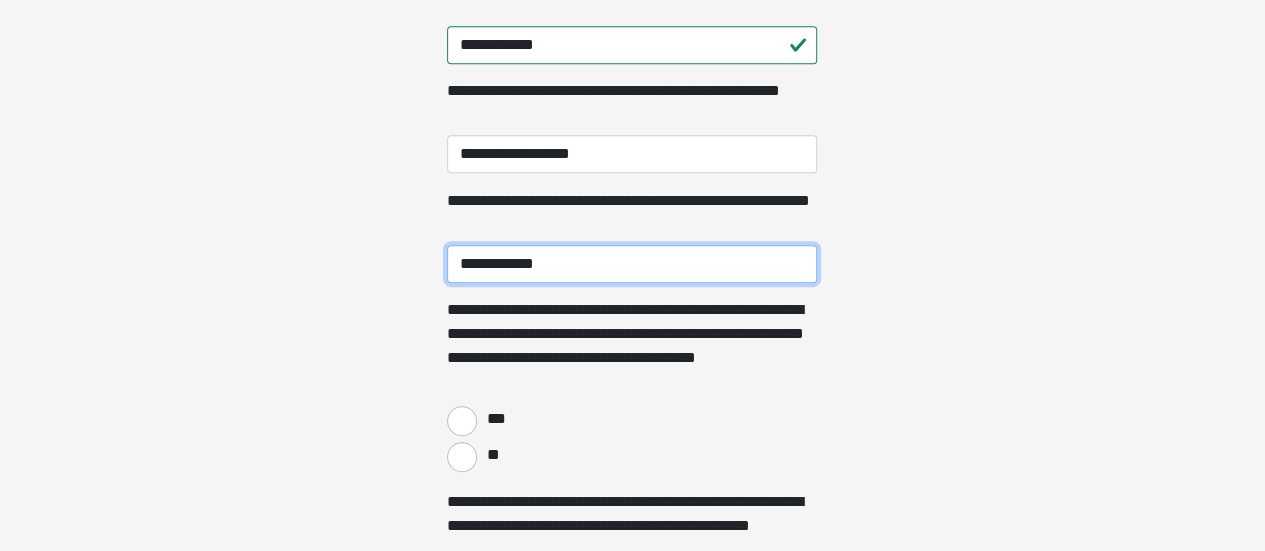 scroll, scrollTop: 513, scrollLeft: 0, axis: vertical 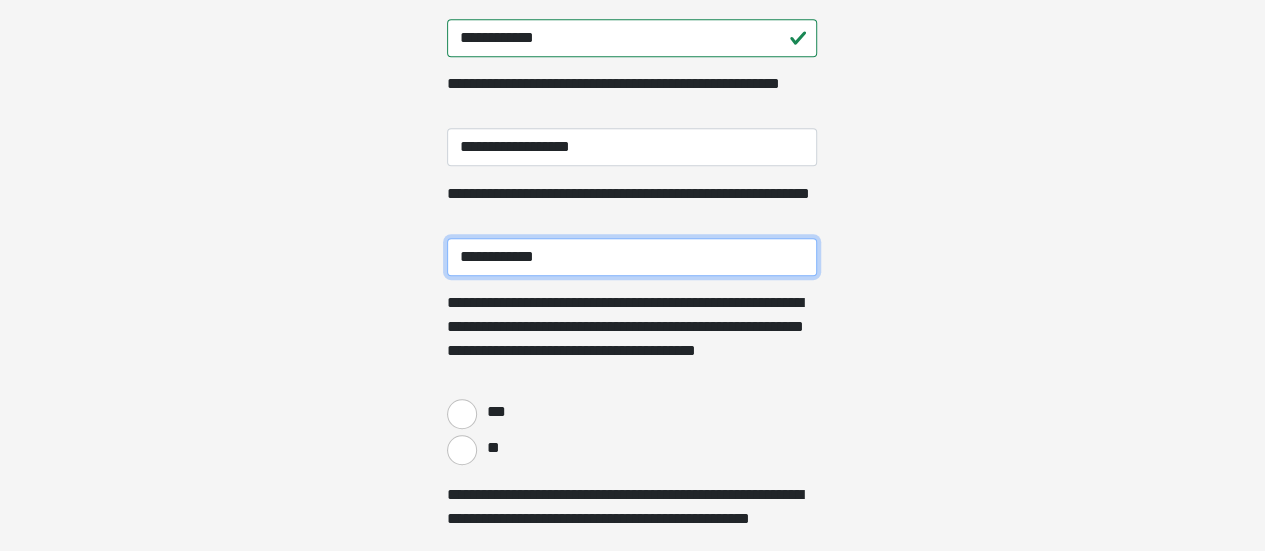 type on "**********" 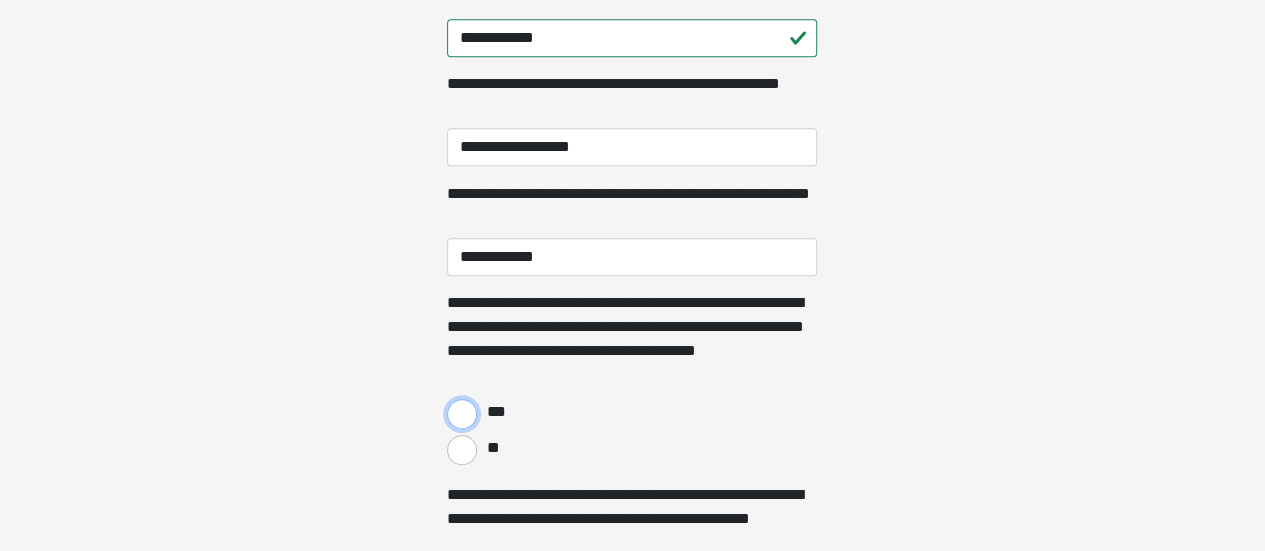 click on "***" at bounding box center (462, 414) 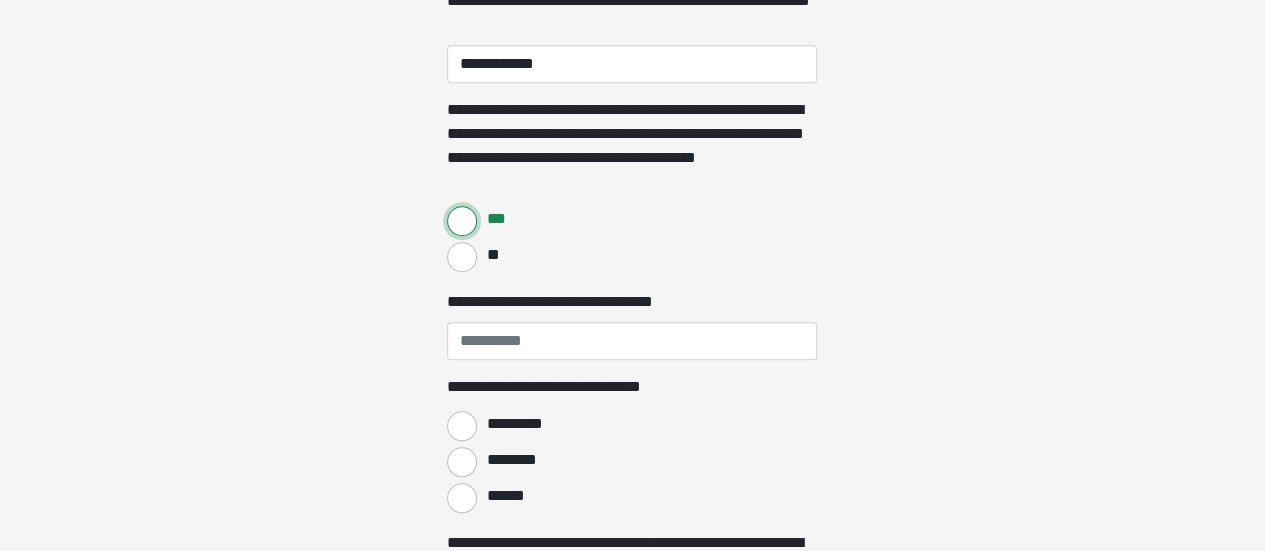 scroll, scrollTop: 762, scrollLeft: 0, axis: vertical 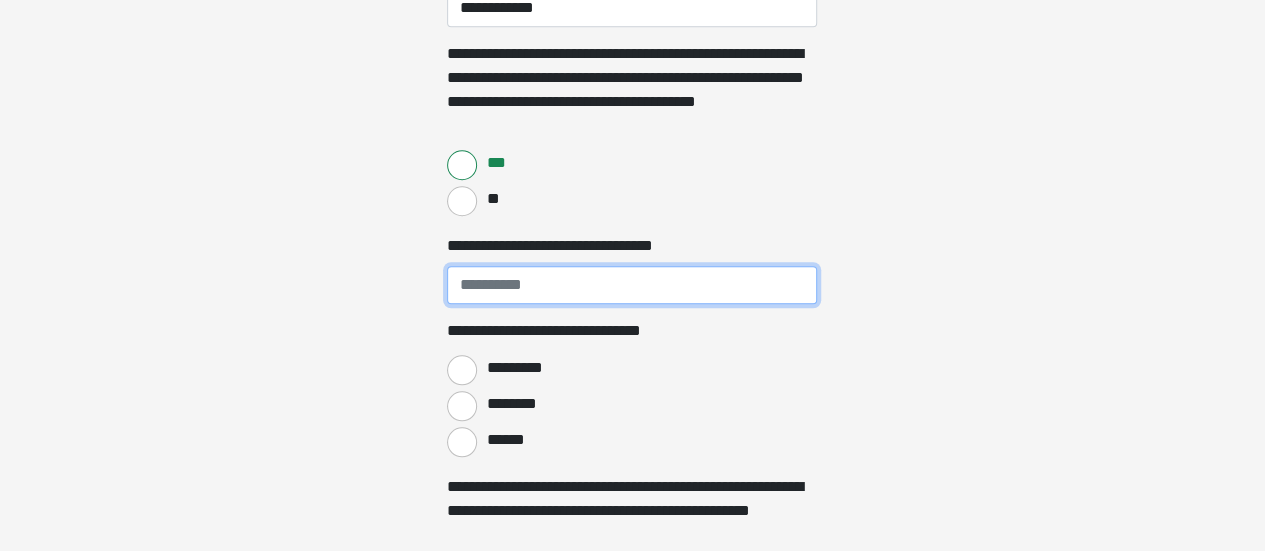 click on "**********" at bounding box center (632, 285) 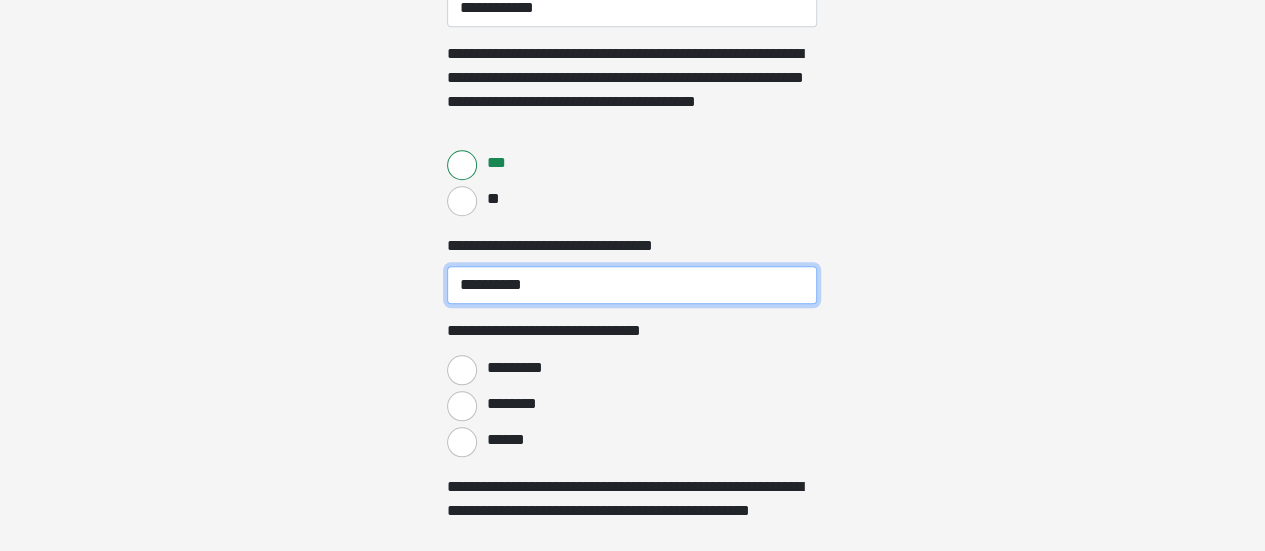 type on "**********" 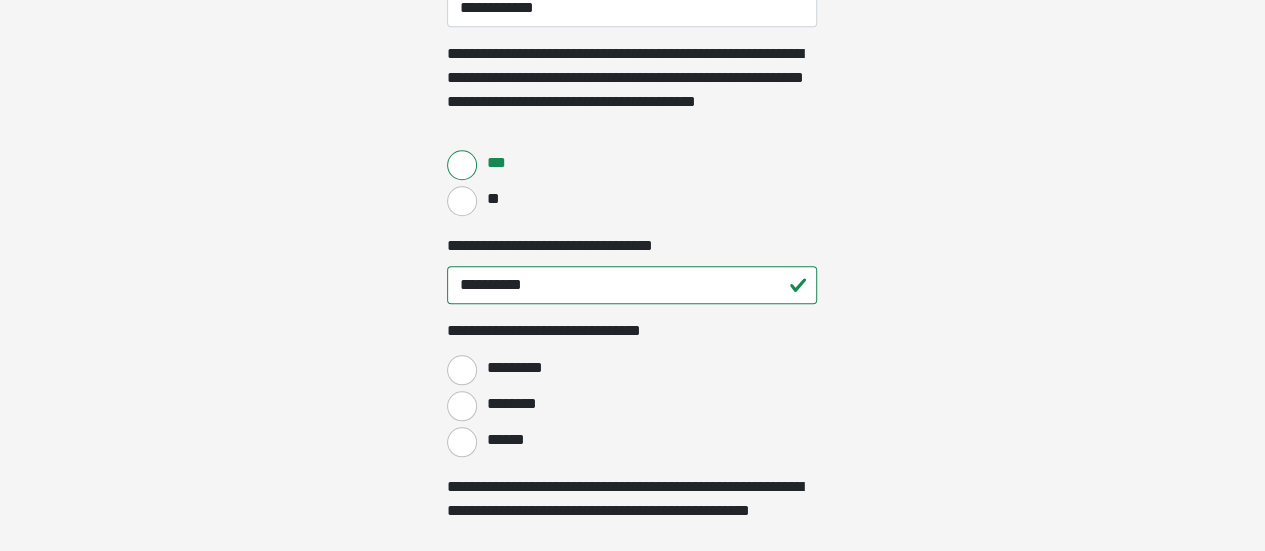 click on "********" at bounding box center (632, 404) 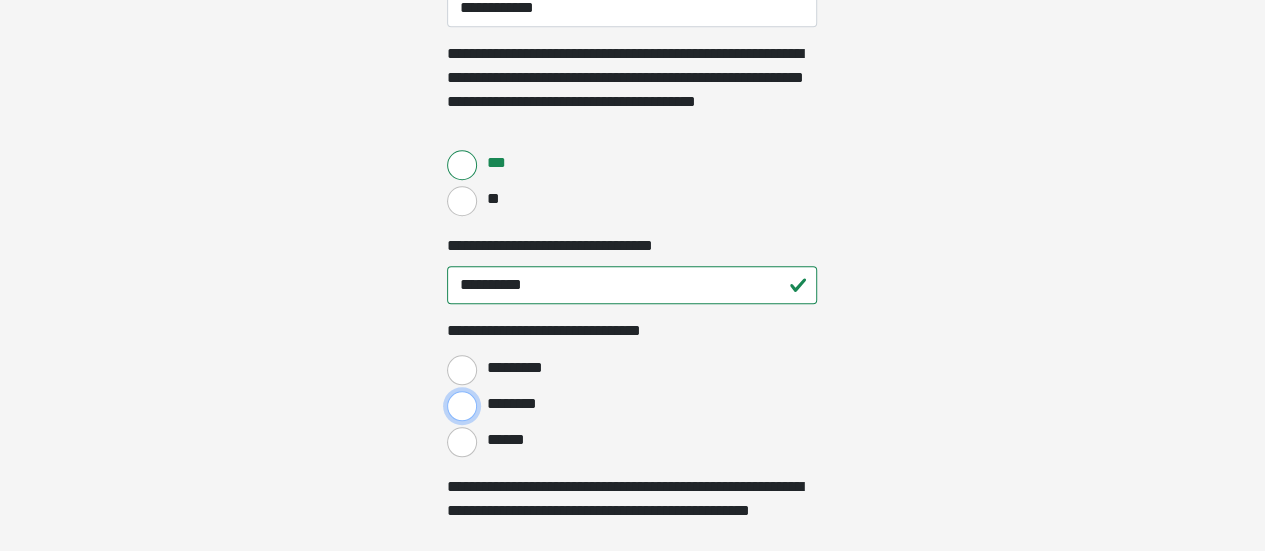 click on "********" at bounding box center (462, 406) 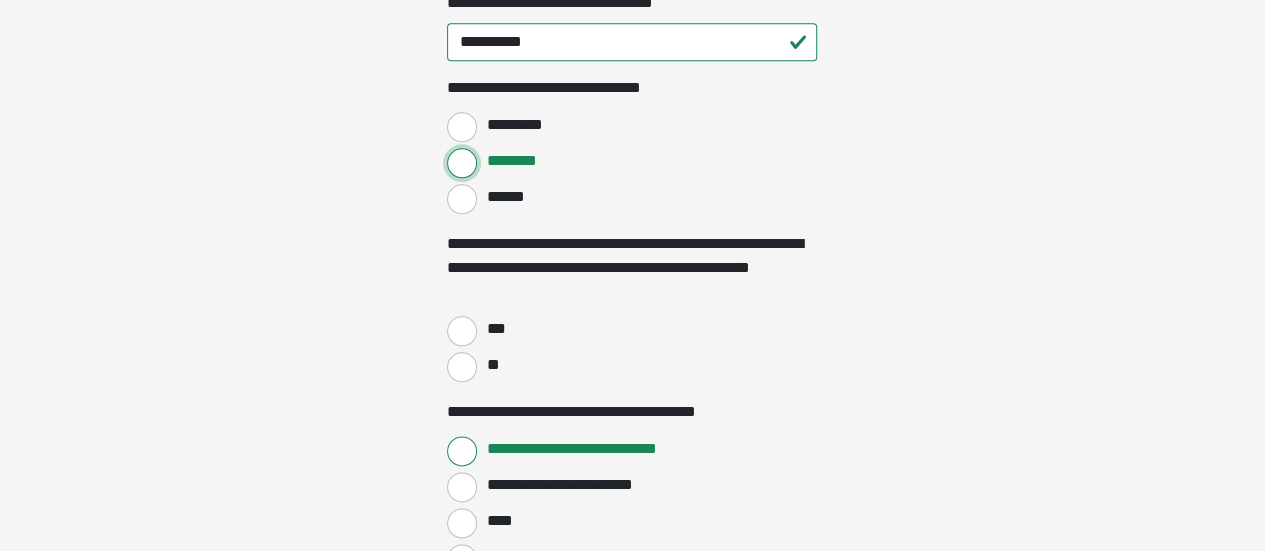 scroll, scrollTop: 1007, scrollLeft: 0, axis: vertical 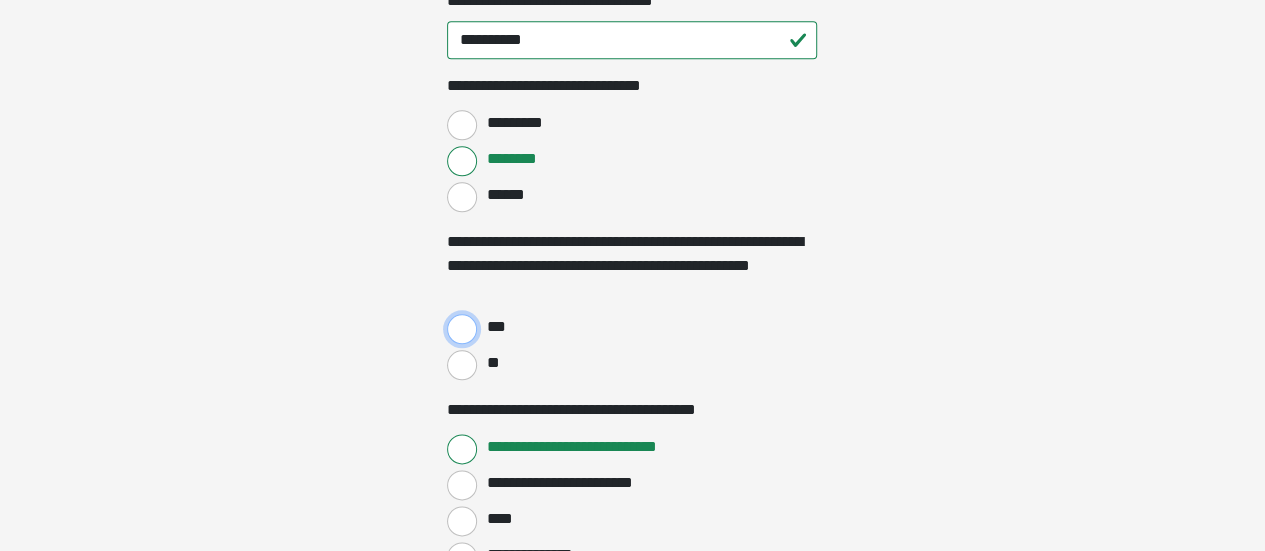click on "***" at bounding box center (462, 329) 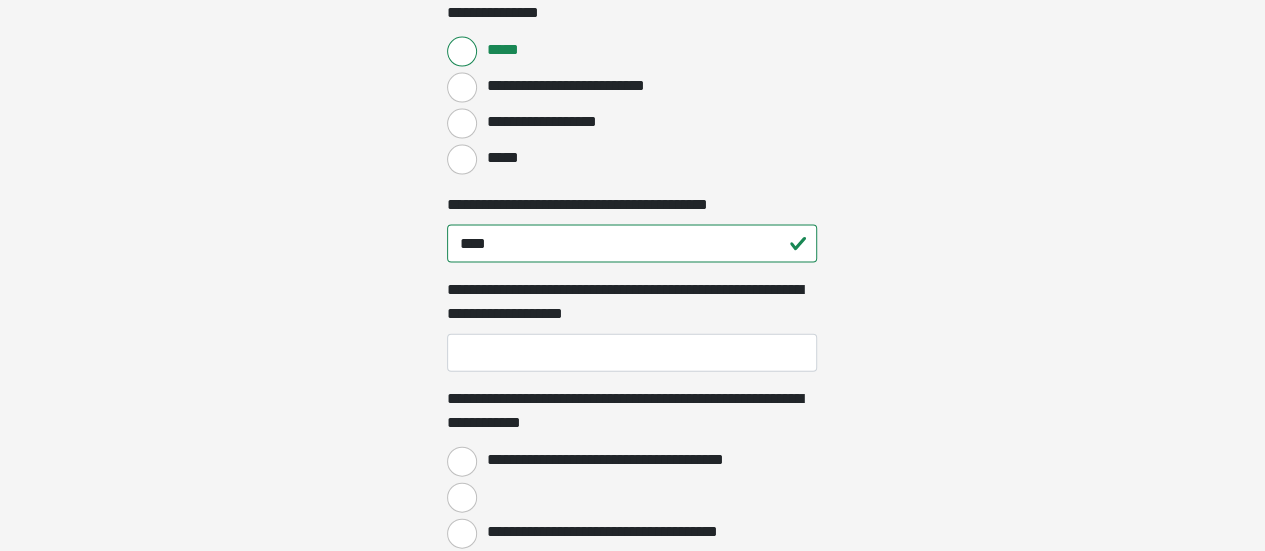 scroll, scrollTop: 2078, scrollLeft: 0, axis: vertical 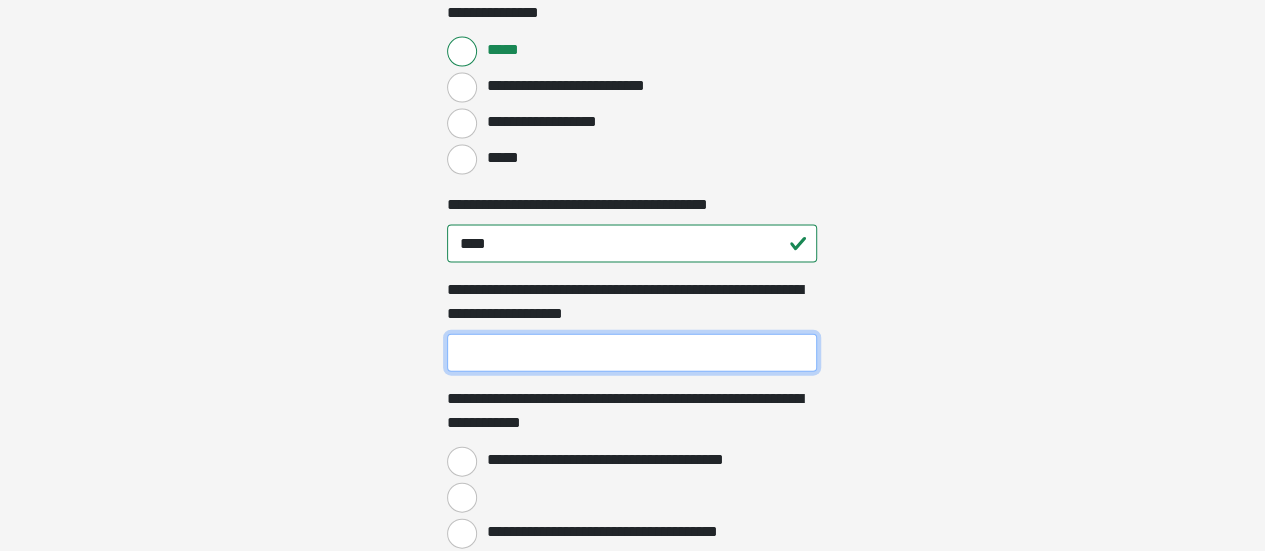 click on "**********" at bounding box center (632, 353) 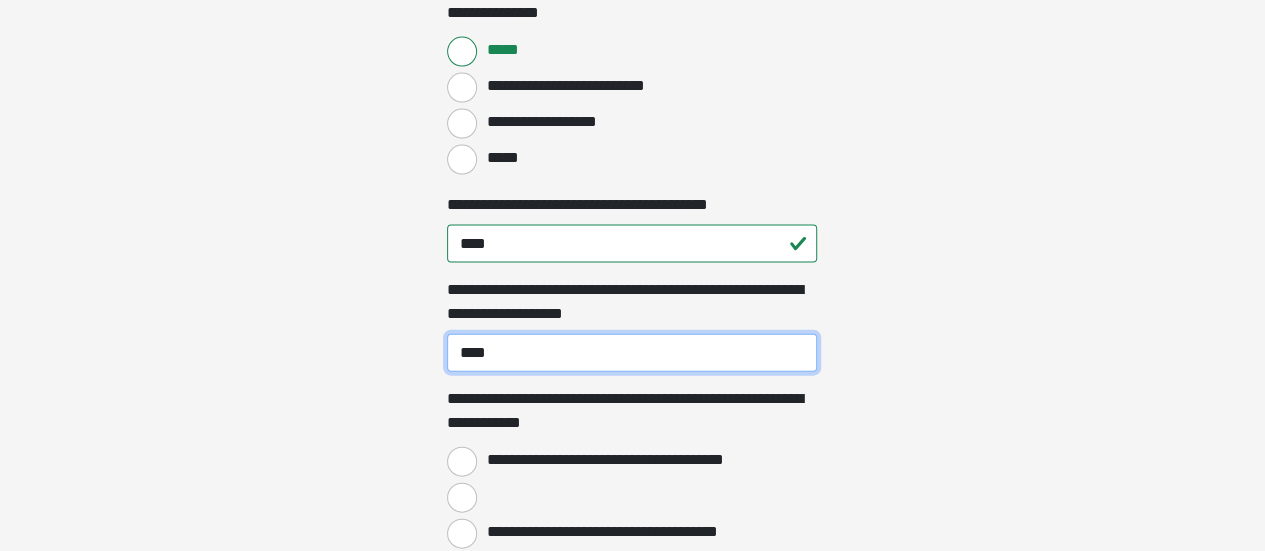 type on "****" 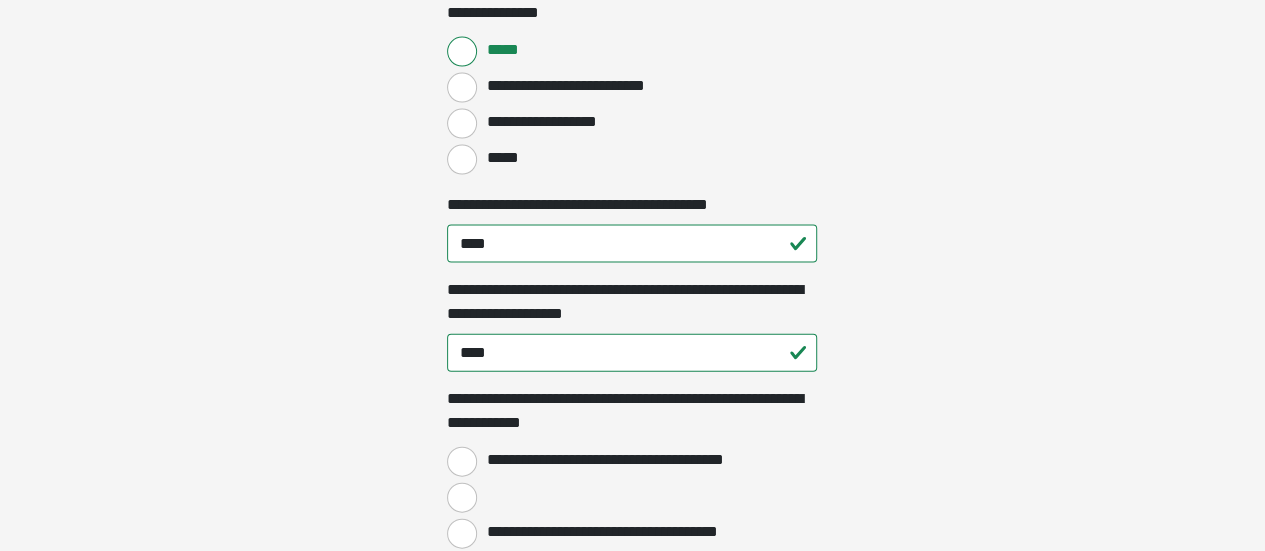 click on "**********" at bounding box center [632, -1803] 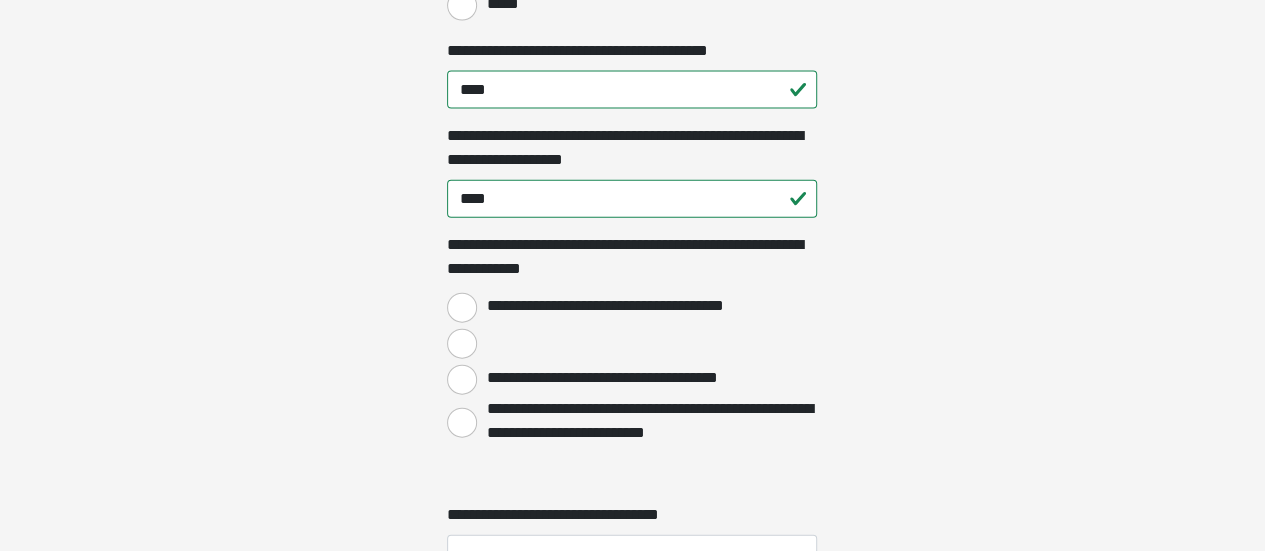 scroll, scrollTop: 2242, scrollLeft: 0, axis: vertical 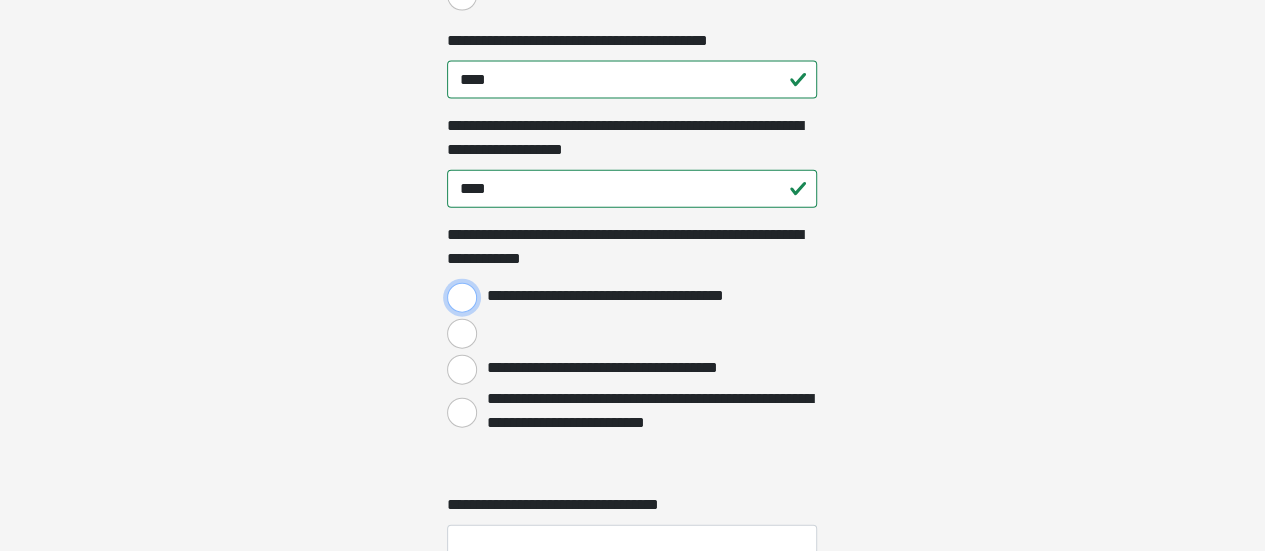 click on "**********" at bounding box center (462, 298) 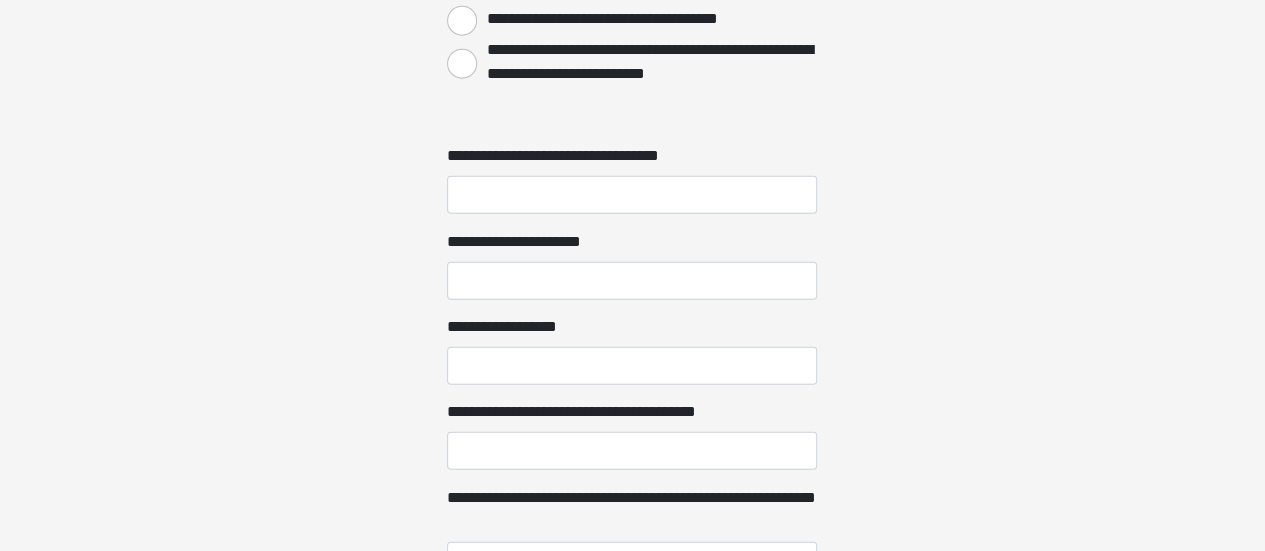 scroll, scrollTop: 2594, scrollLeft: 0, axis: vertical 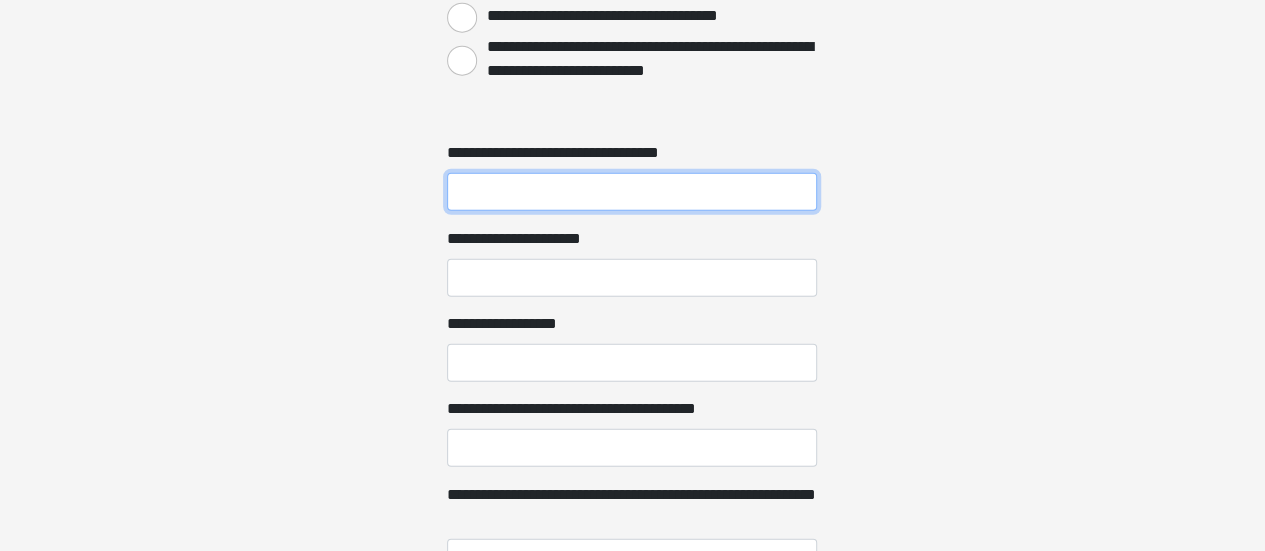 click on "**********" at bounding box center [632, 192] 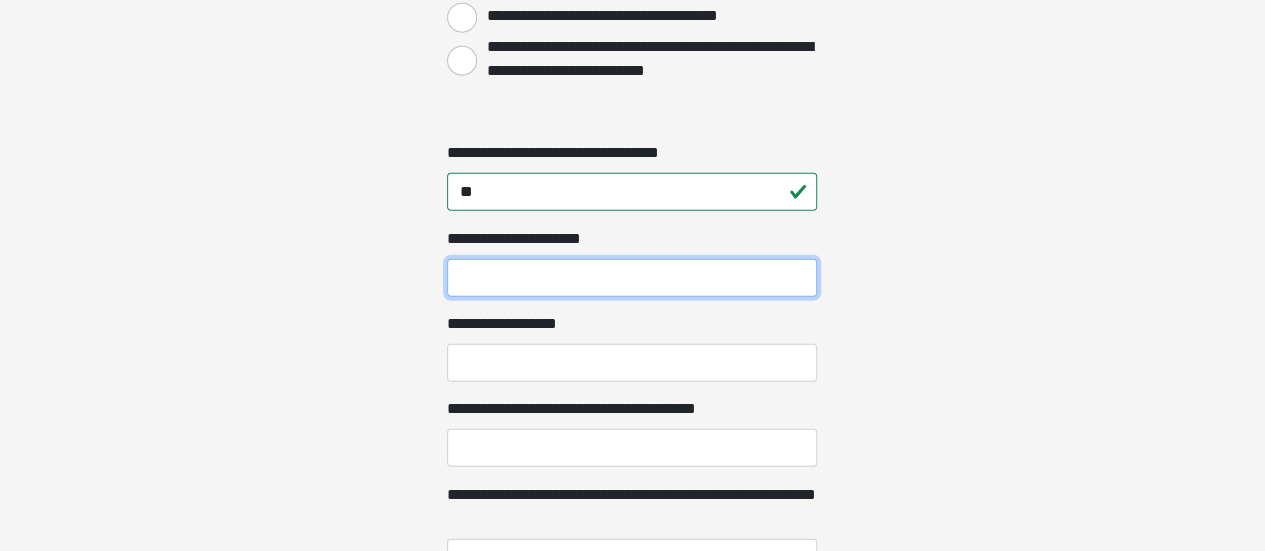 click on "**********" at bounding box center (632, 278) 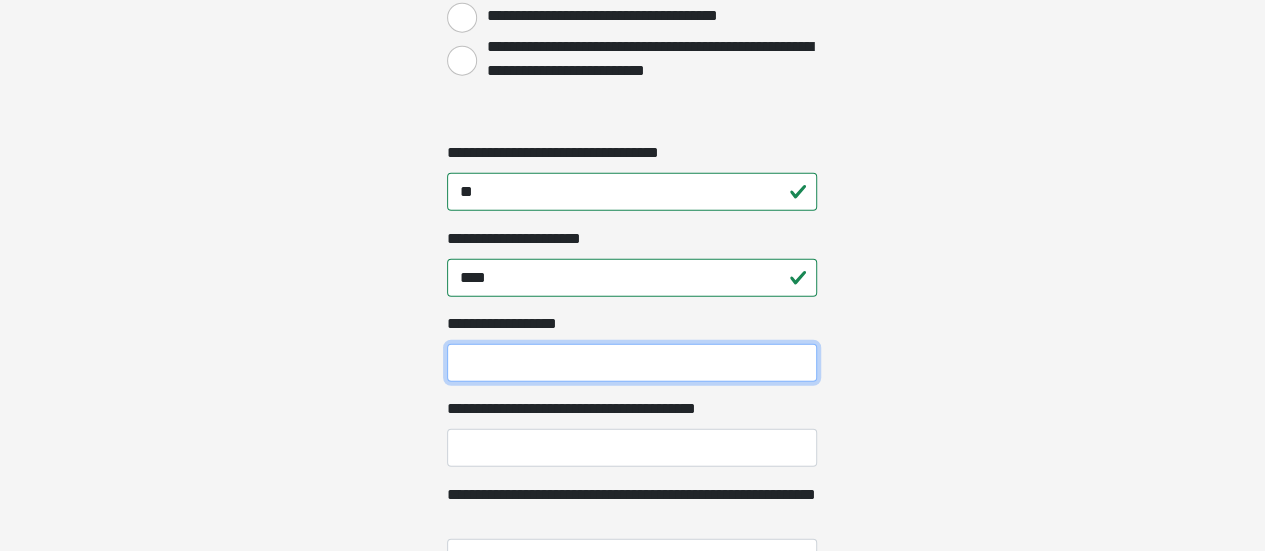 click on "**********" at bounding box center (632, 363) 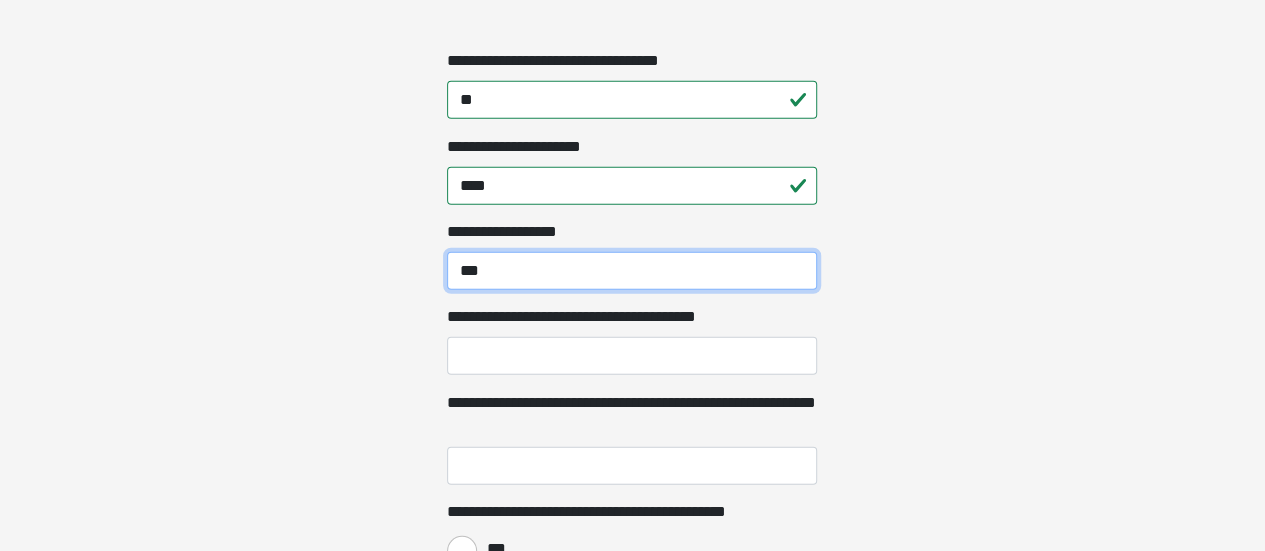 scroll, scrollTop: 2704, scrollLeft: 0, axis: vertical 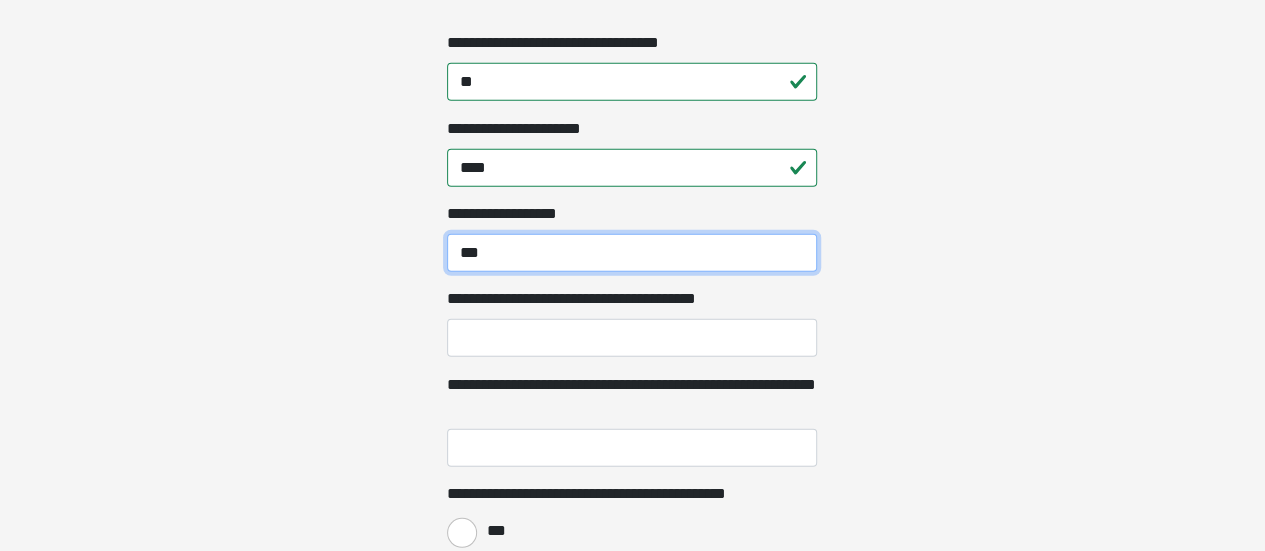 type on "***" 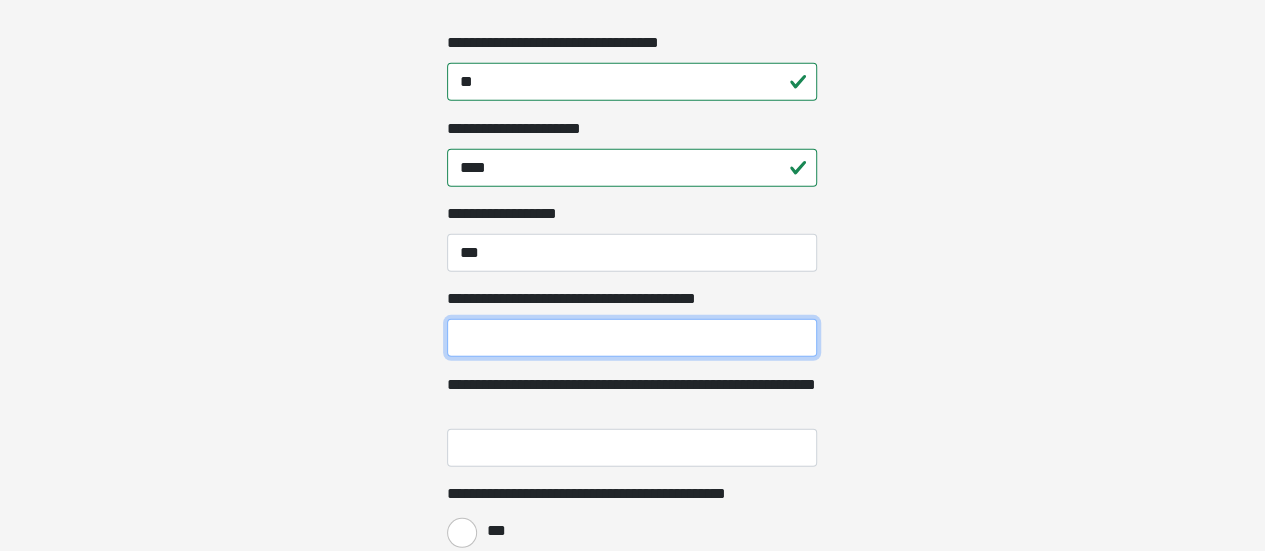 click on "**********" at bounding box center (632, 338) 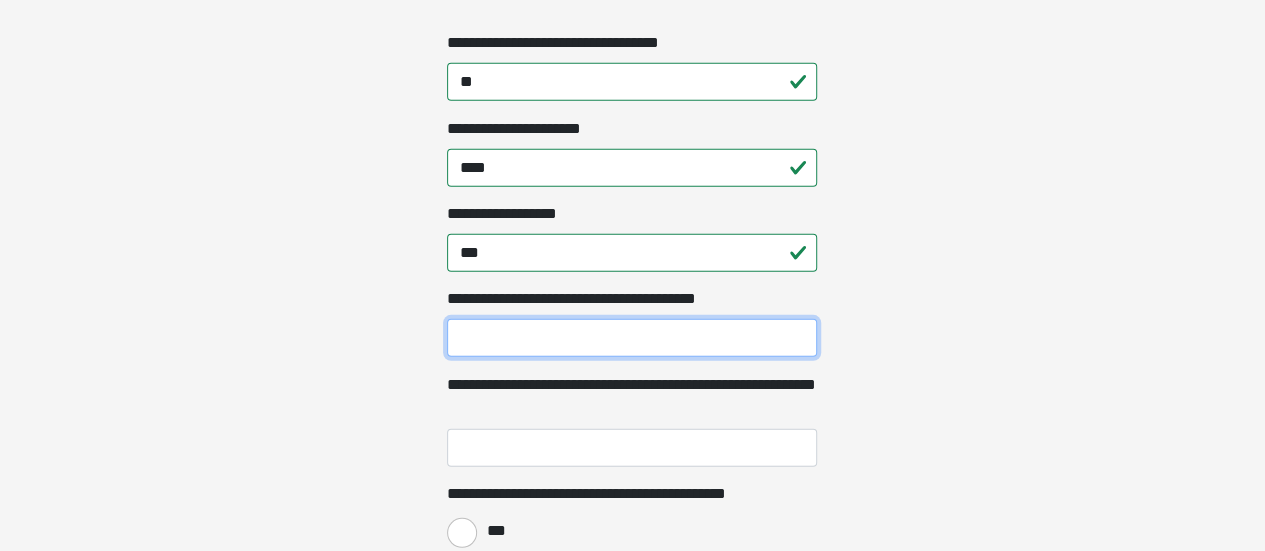 click on "**********" at bounding box center (632, 338) 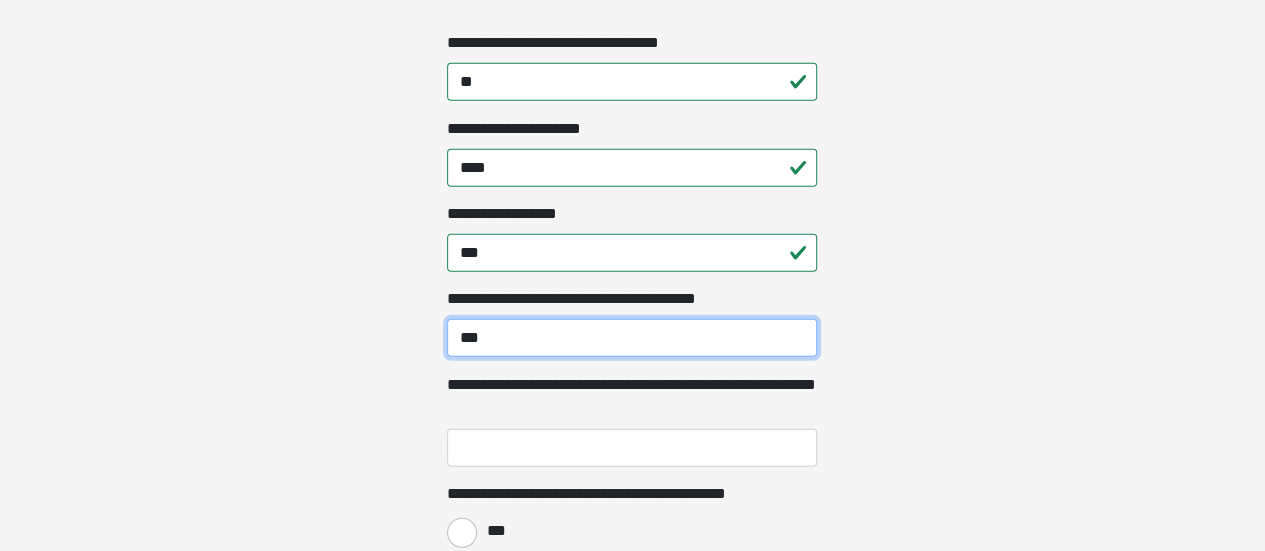 type on "***" 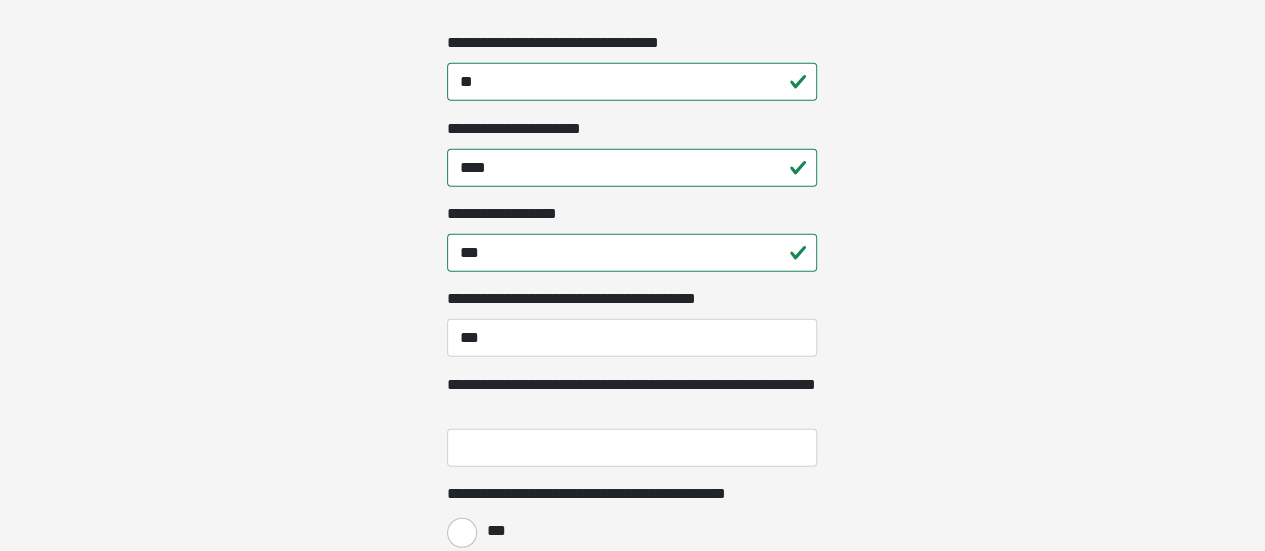 click on "**********" at bounding box center (632, -2429) 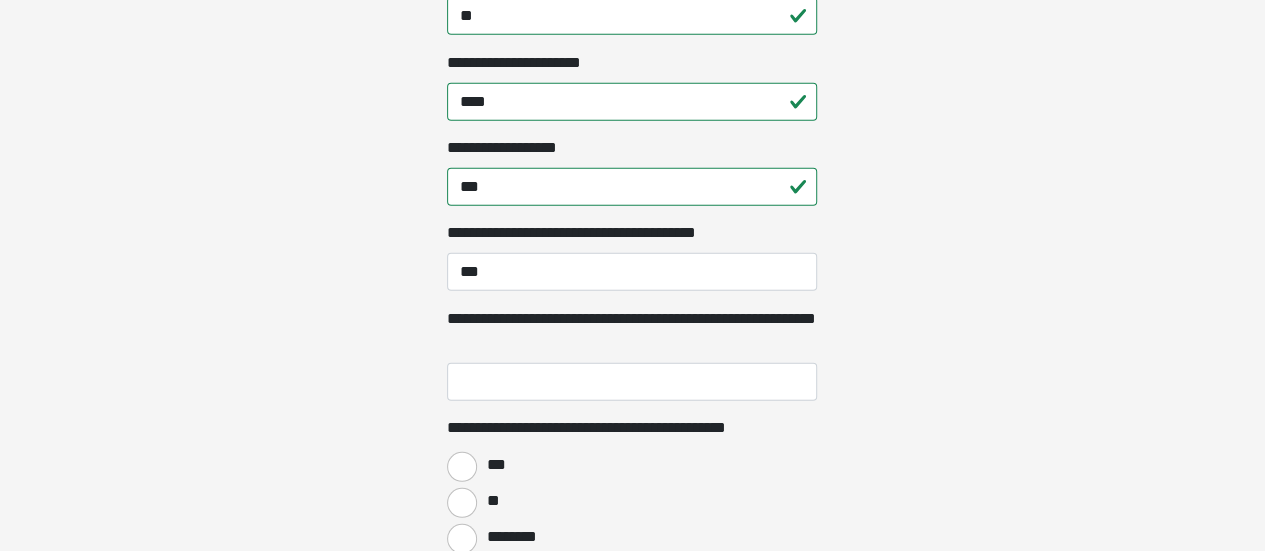 scroll, scrollTop: 2780, scrollLeft: 0, axis: vertical 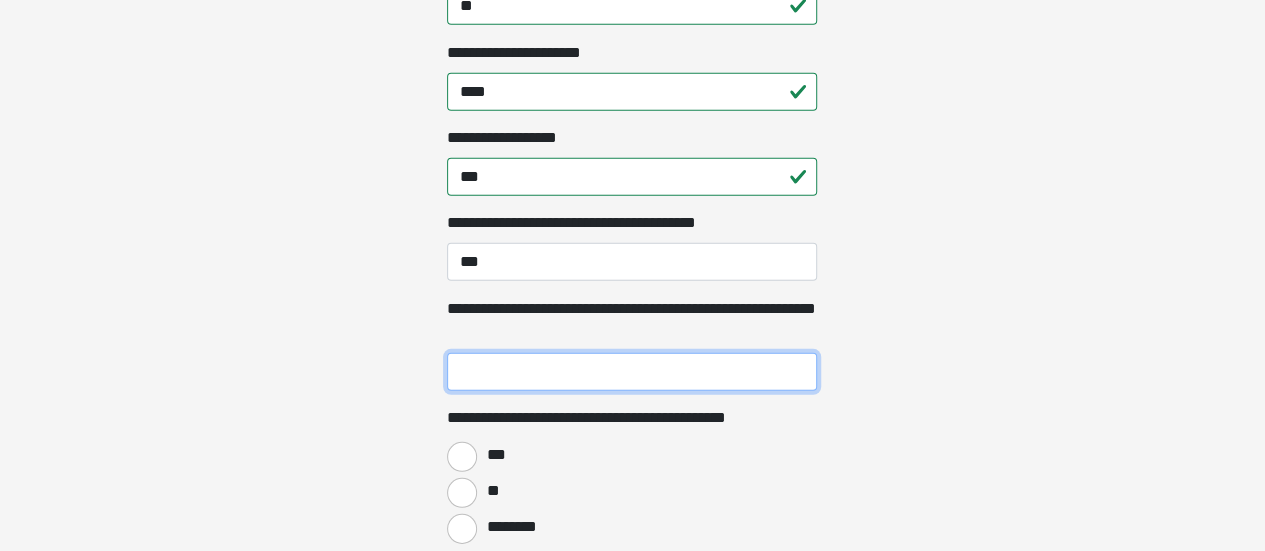 click on "**********" at bounding box center [632, 372] 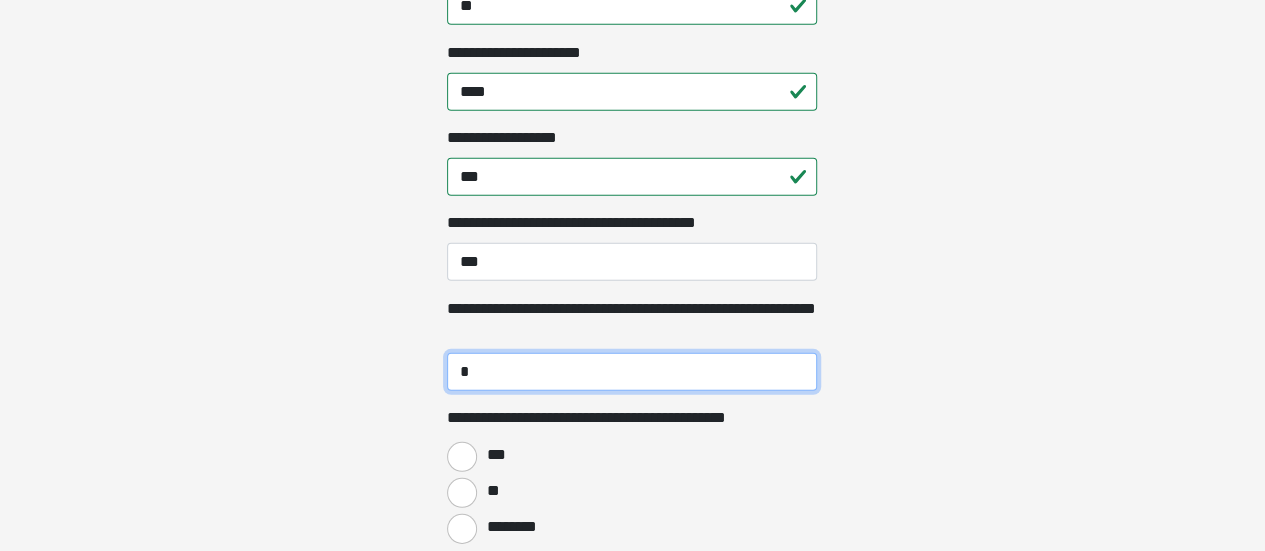 type on "**" 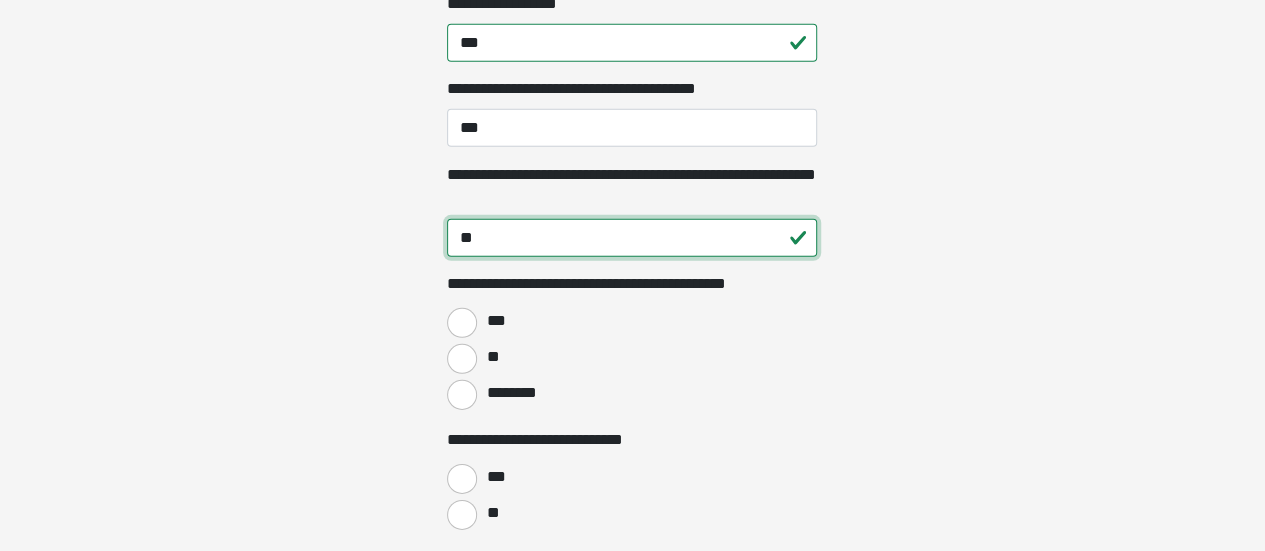 scroll, scrollTop: 2942, scrollLeft: 0, axis: vertical 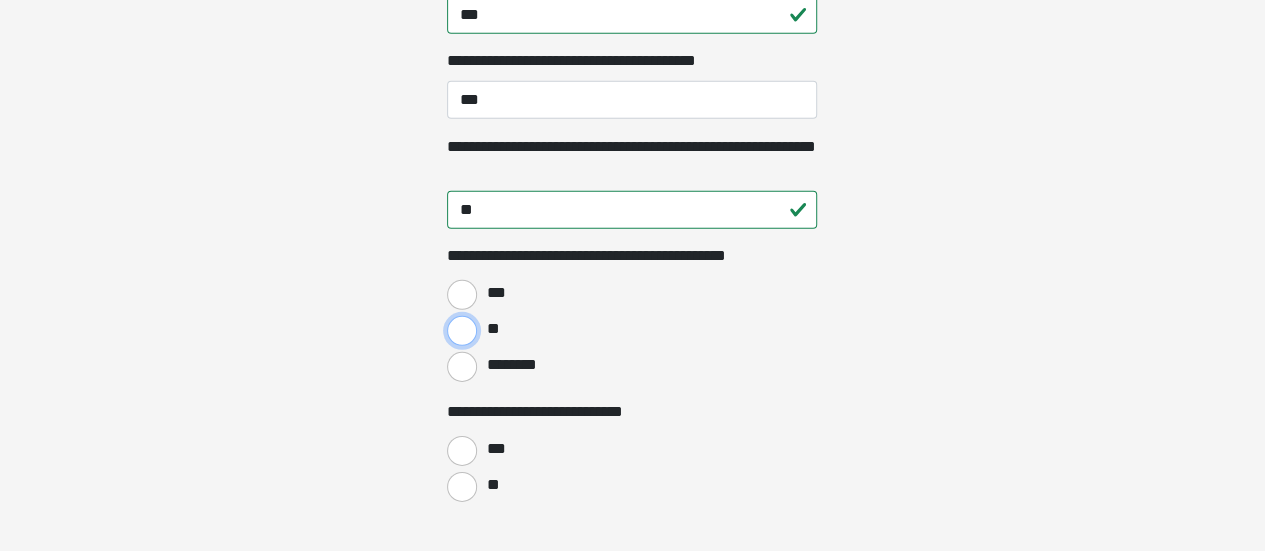 click on "**" at bounding box center (462, 331) 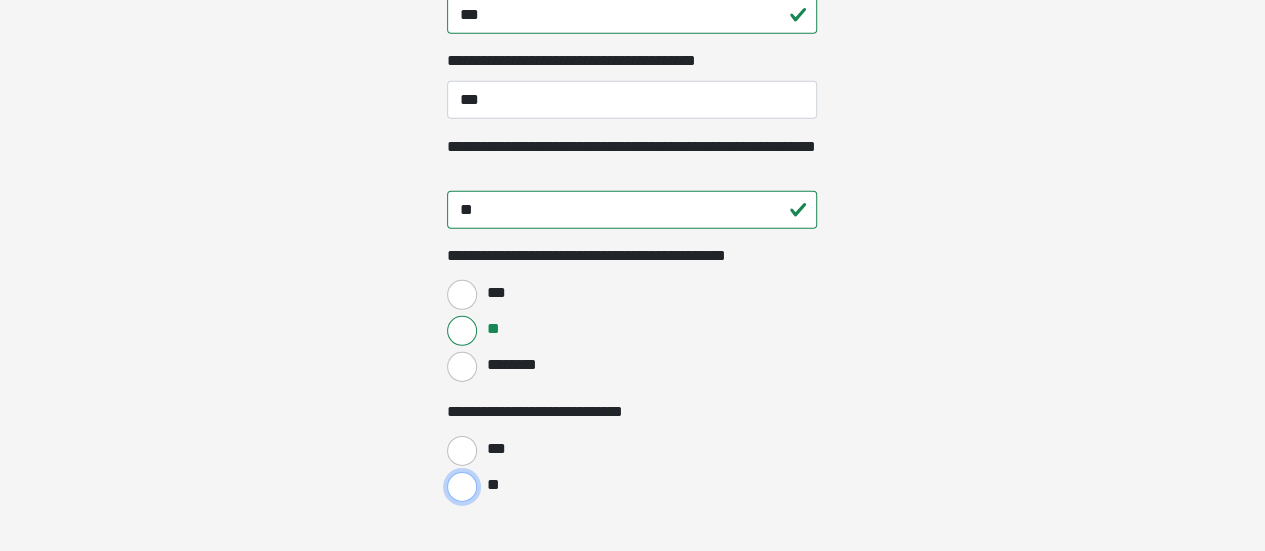 click on "**" at bounding box center (462, 487) 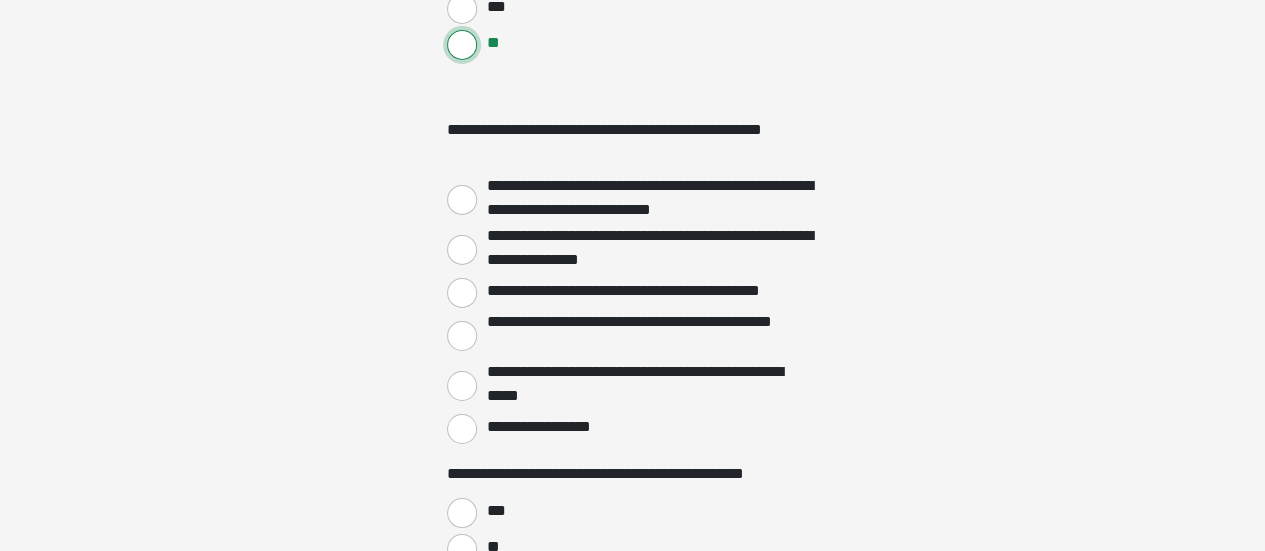 scroll, scrollTop: 3385, scrollLeft: 0, axis: vertical 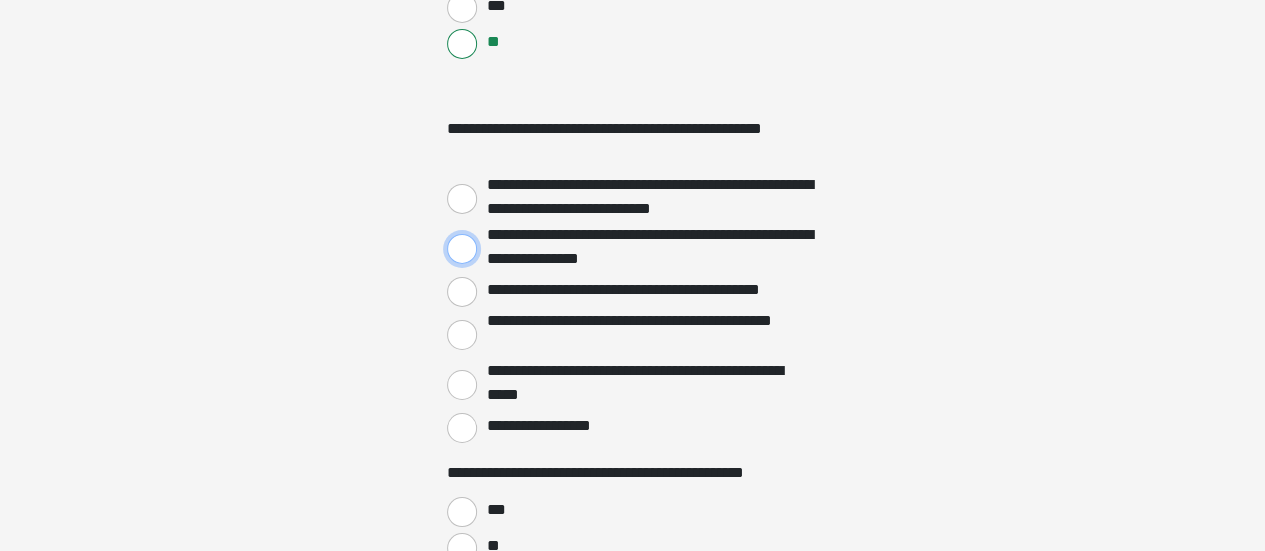 click on "**********" at bounding box center (462, 249) 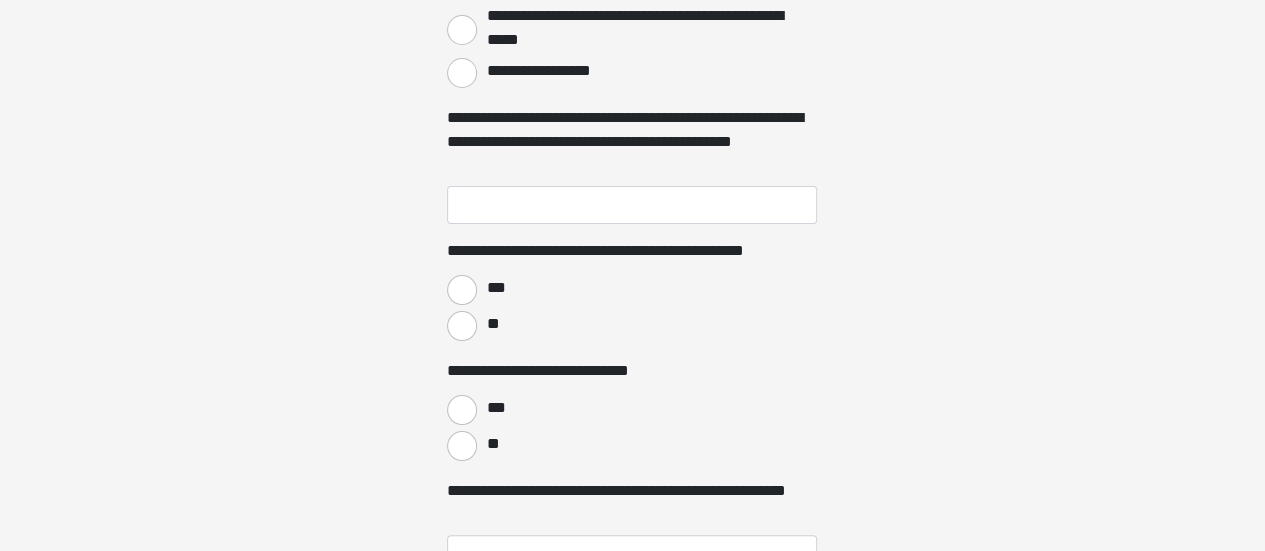 scroll, scrollTop: 3741, scrollLeft: 0, axis: vertical 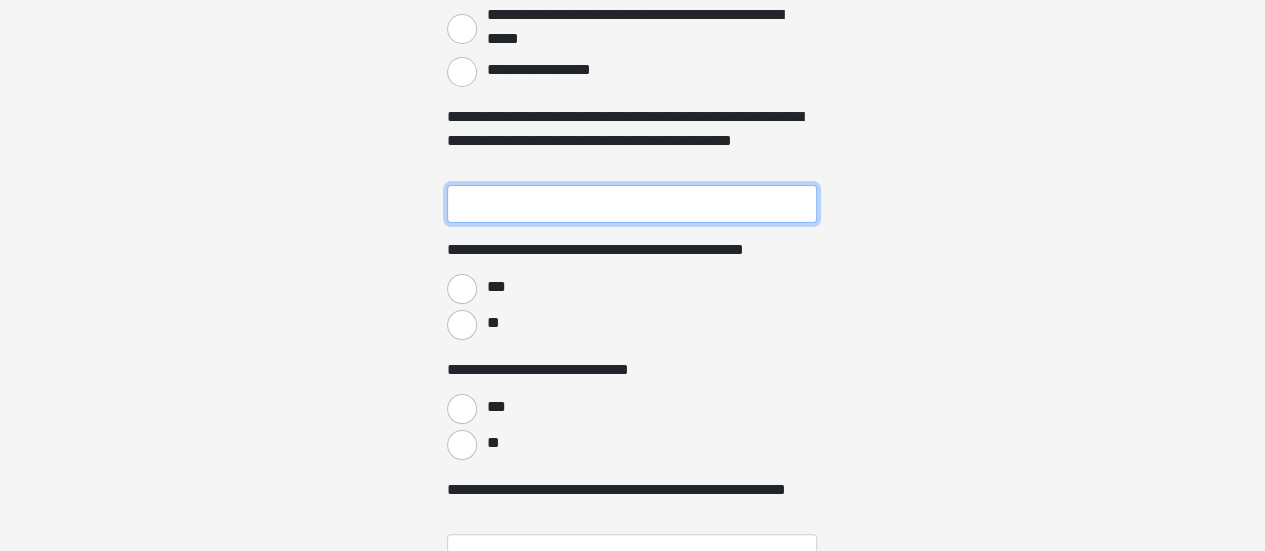 click on "**********" at bounding box center [632, 204] 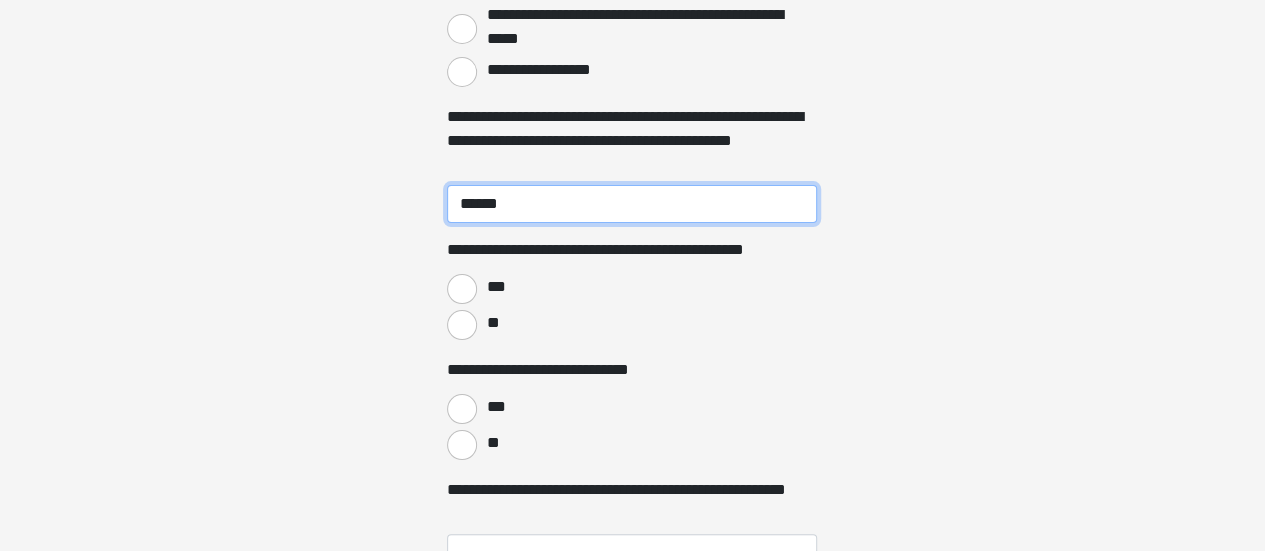 type on "******" 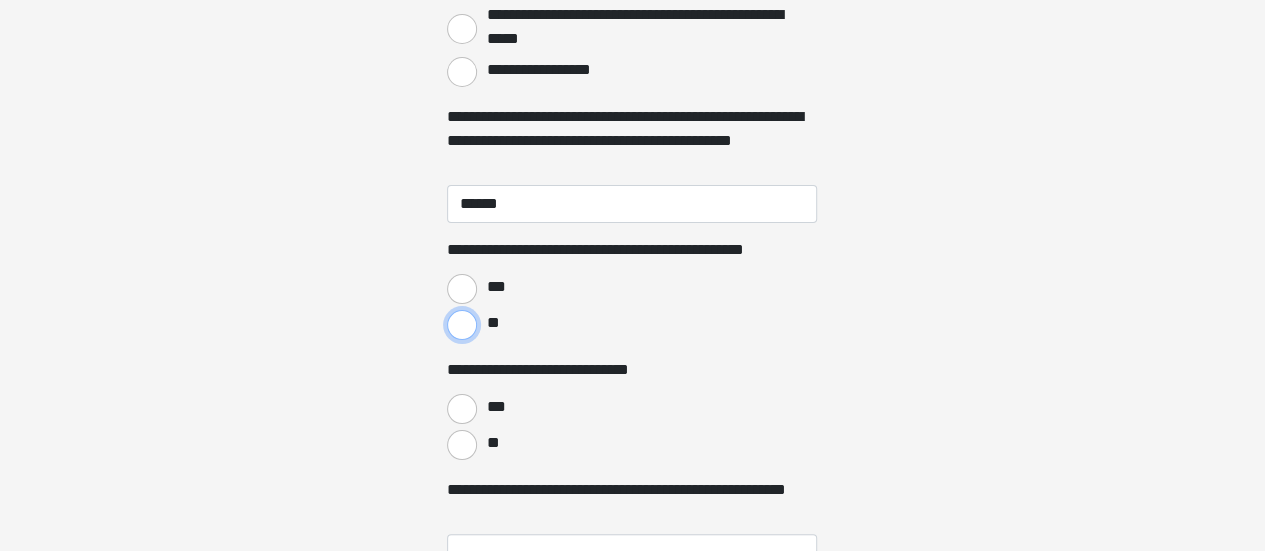 click on "**" at bounding box center [462, 325] 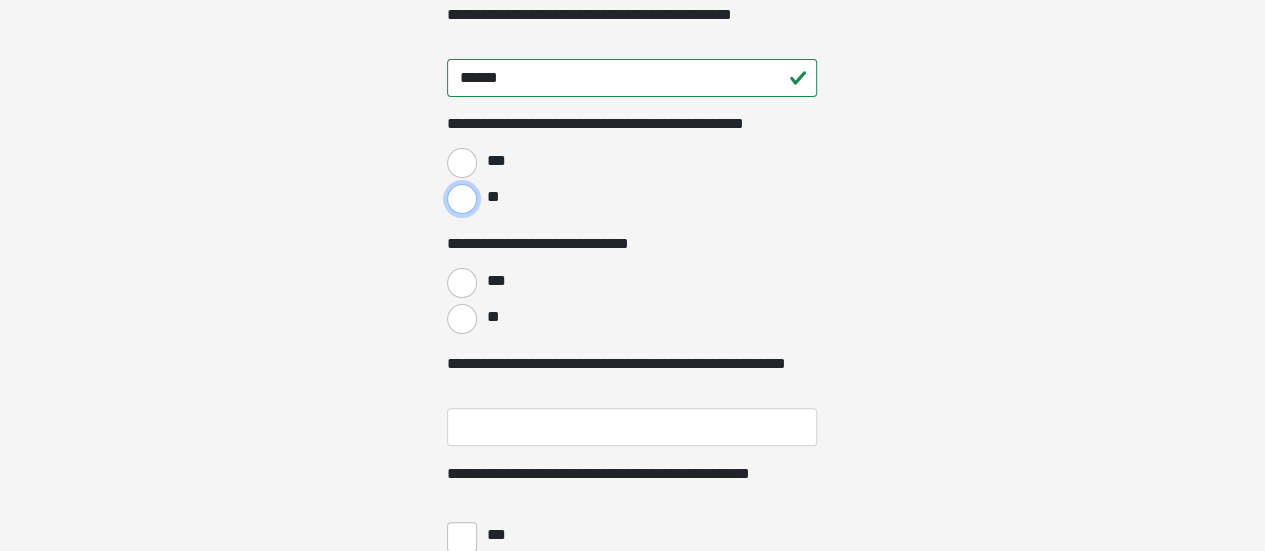 scroll, scrollTop: 3884, scrollLeft: 0, axis: vertical 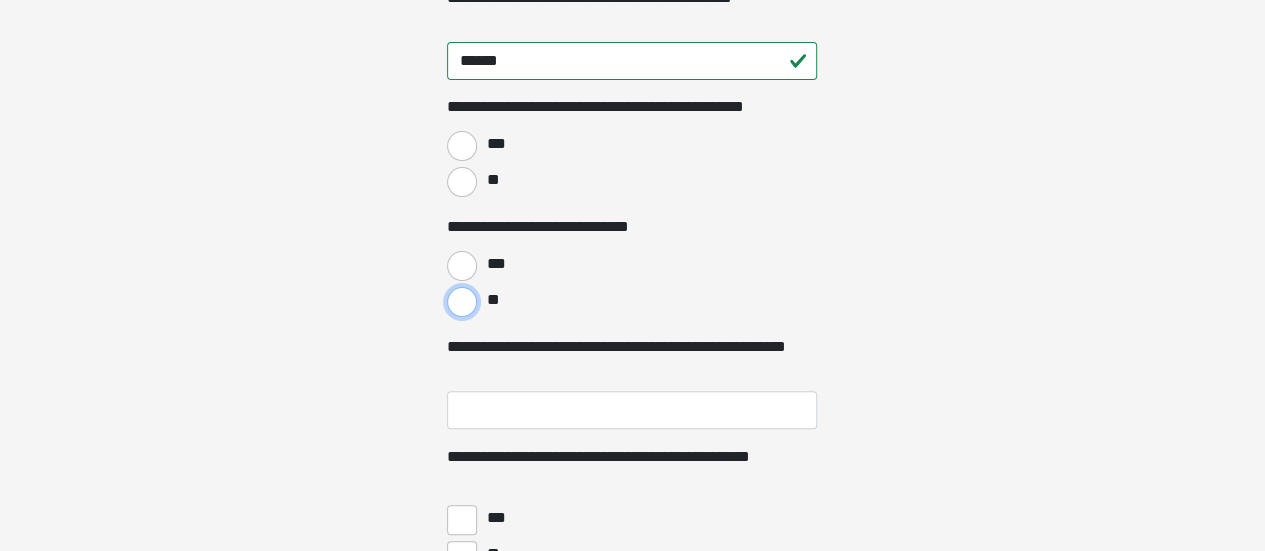 click on "**" at bounding box center [462, 302] 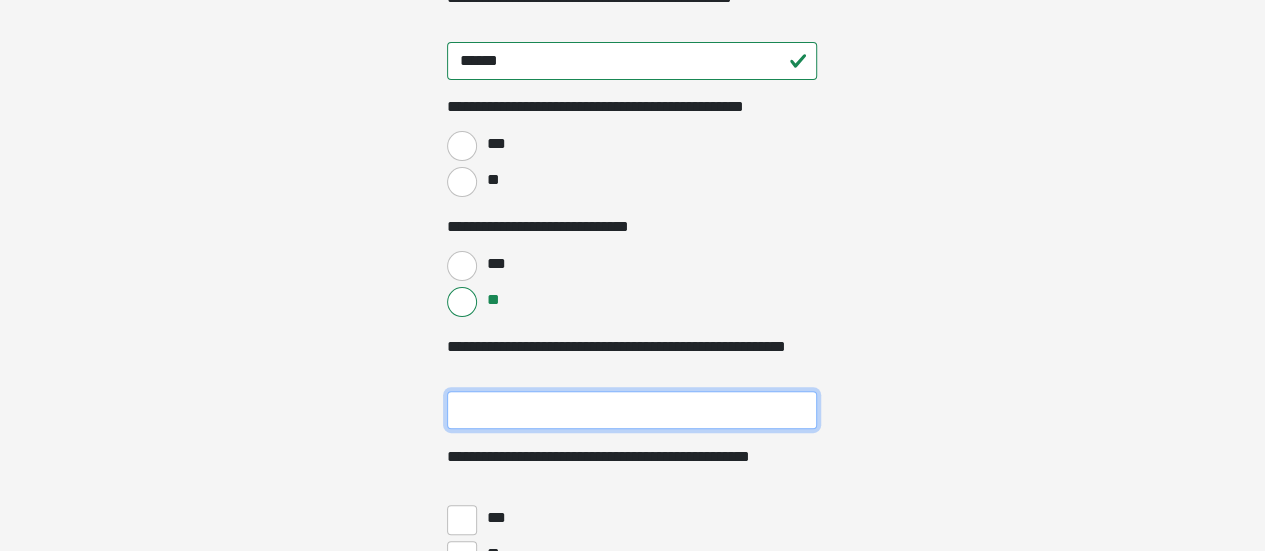 click on "**********" at bounding box center [632, 410] 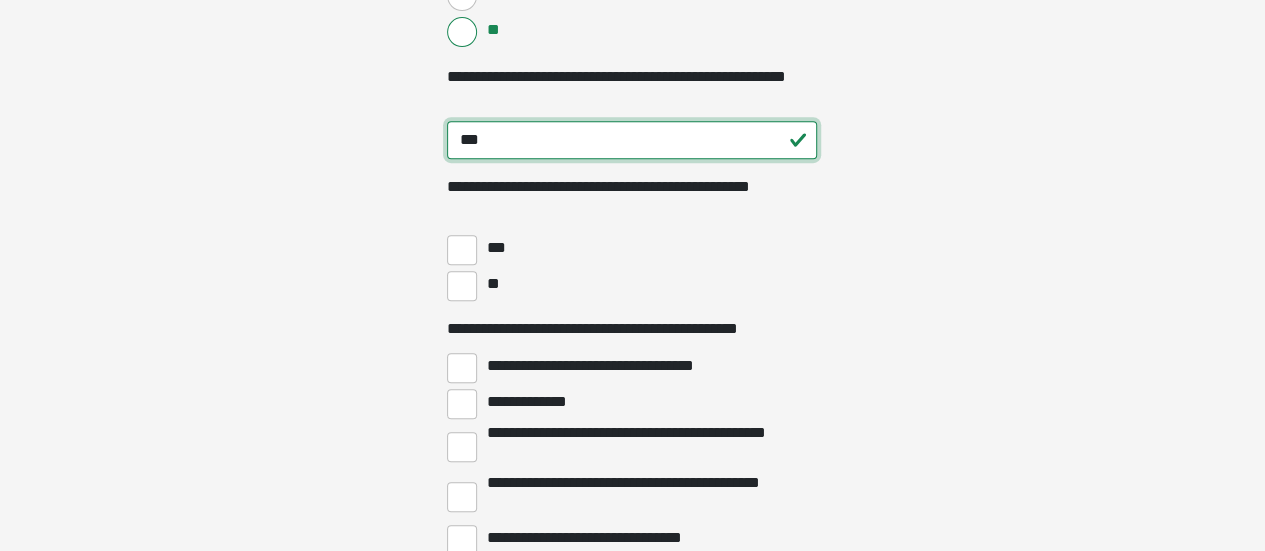 scroll, scrollTop: 4155, scrollLeft: 0, axis: vertical 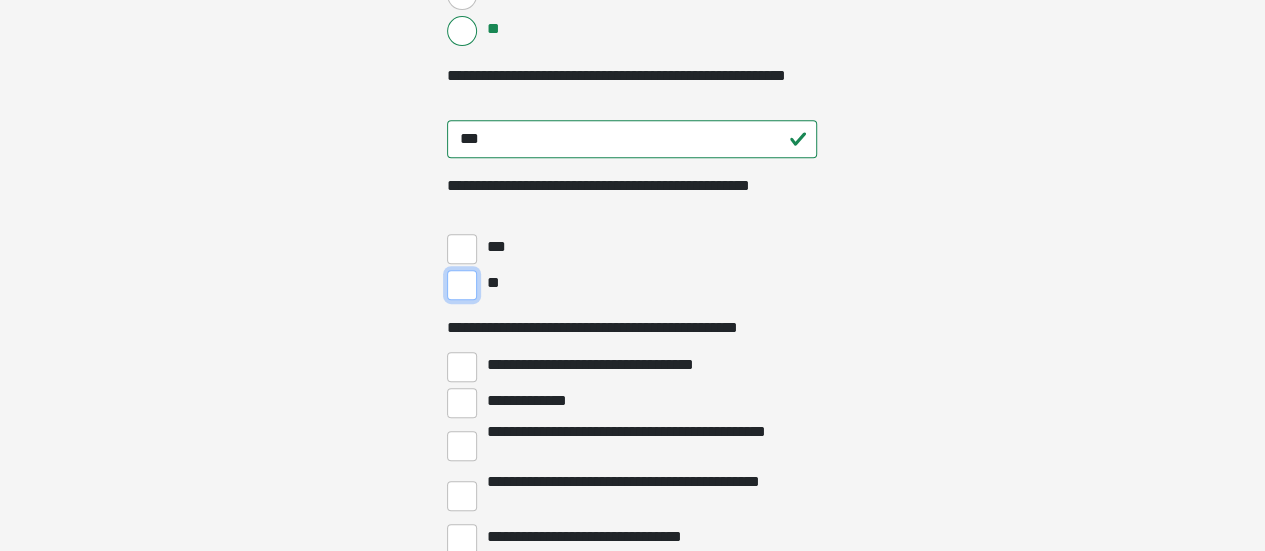 click on "**" at bounding box center [462, 285] 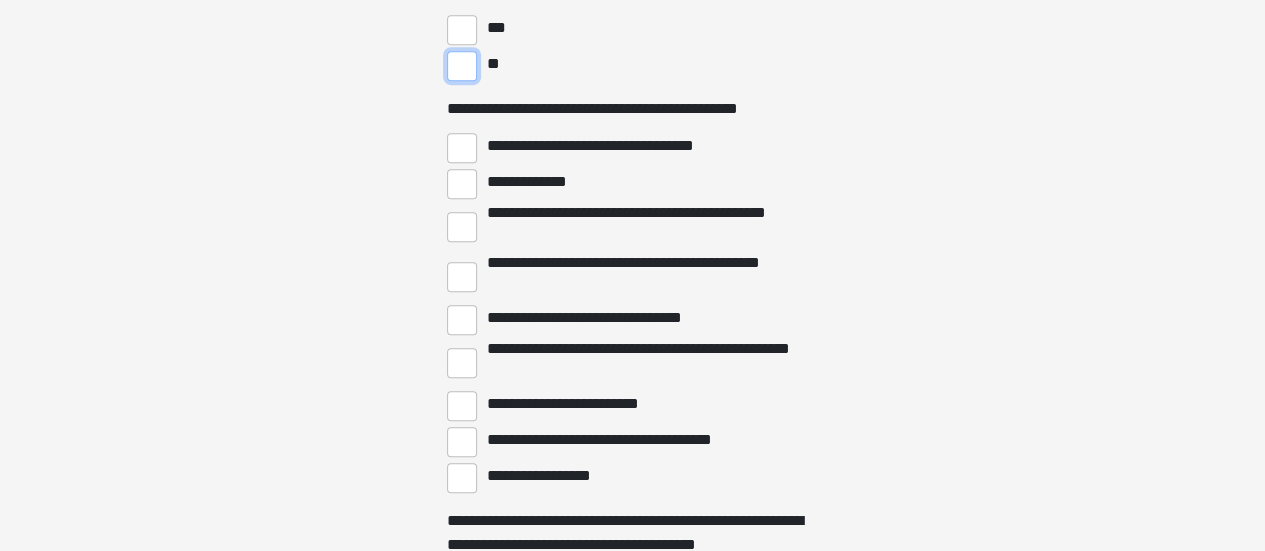 scroll, scrollTop: 4376, scrollLeft: 0, axis: vertical 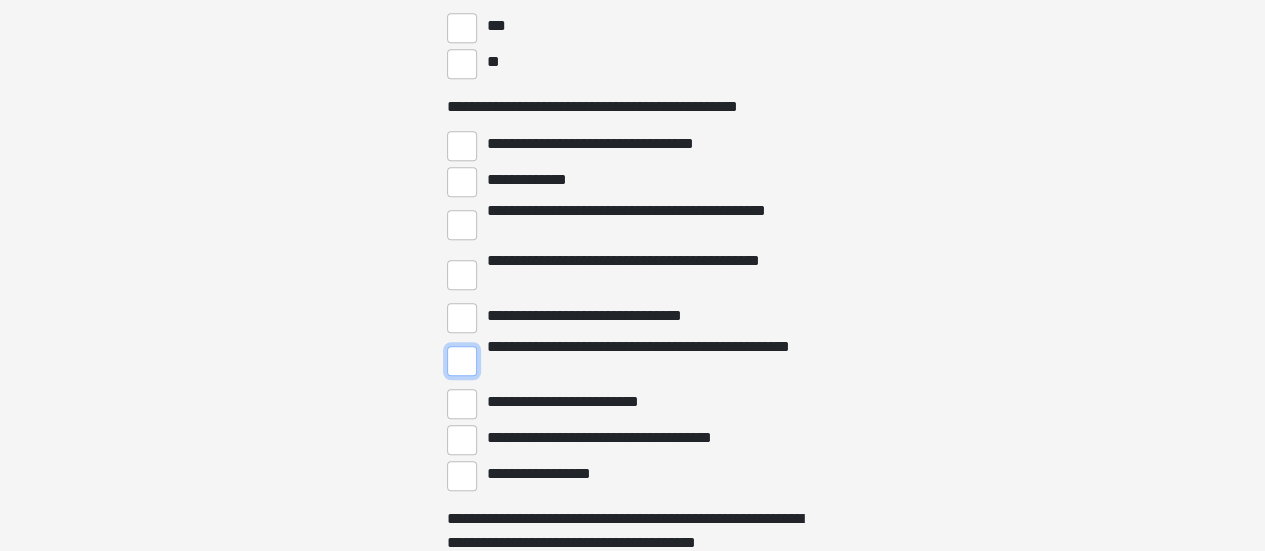 click on "**********" at bounding box center (462, 361) 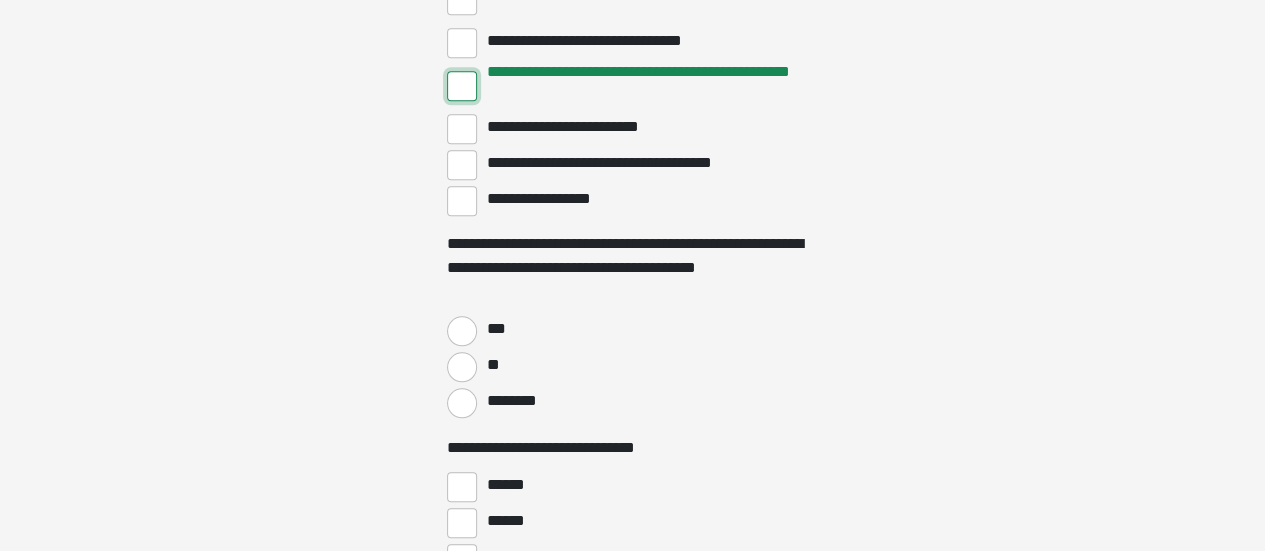 scroll, scrollTop: 4653, scrollLeft: 0, axis: vertical 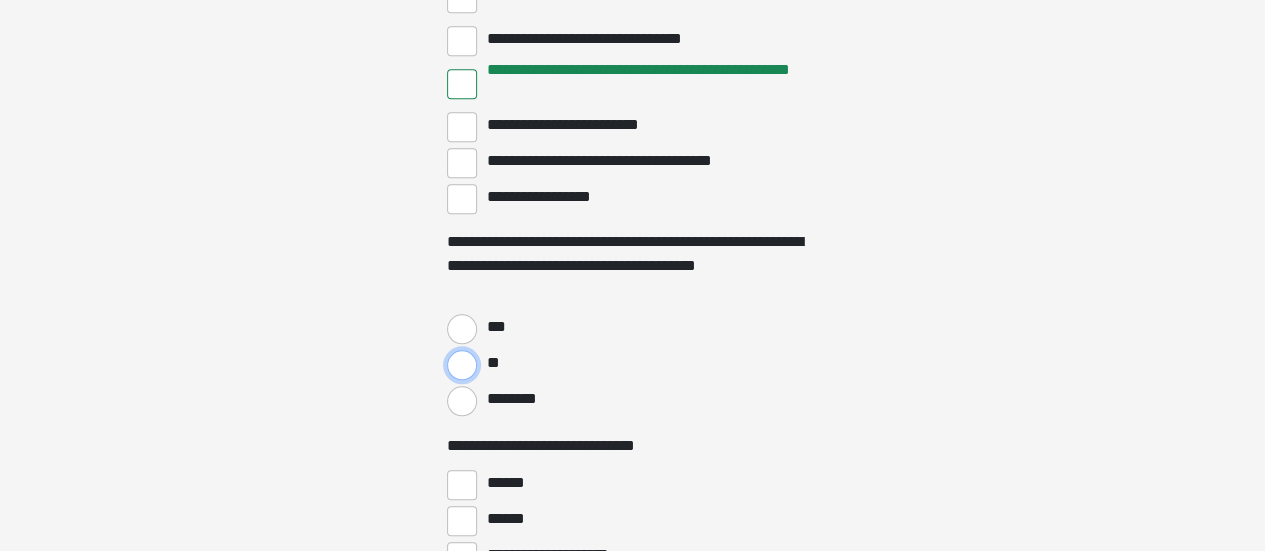 click on "**" at bounding box center (462, 365) 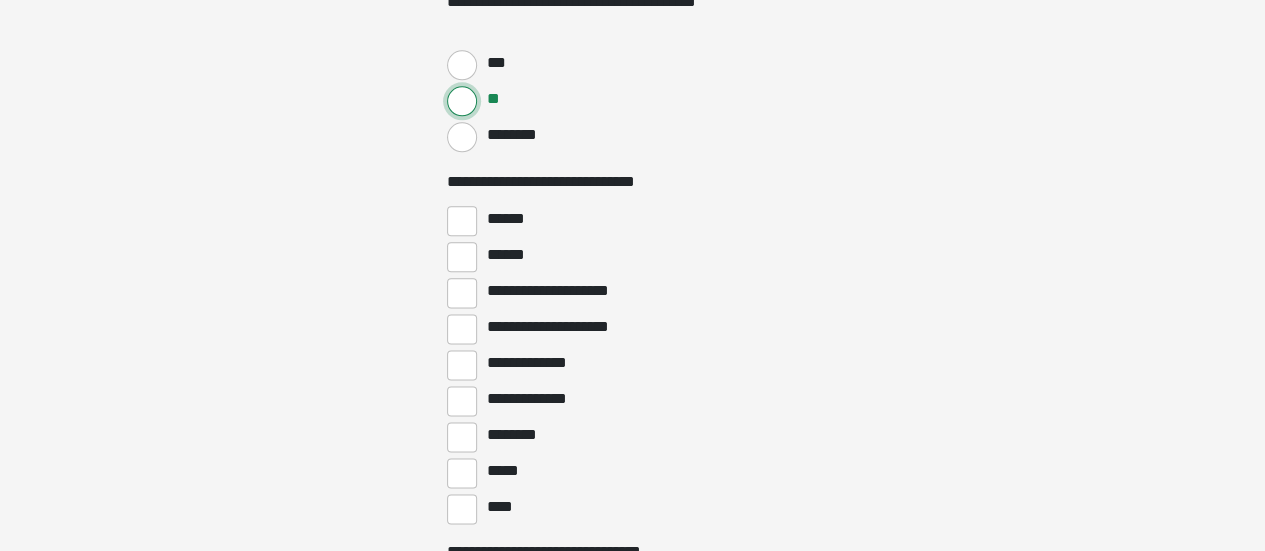 scroll, scrollTop: 4923, scrollLeft: 0, axis: vertical 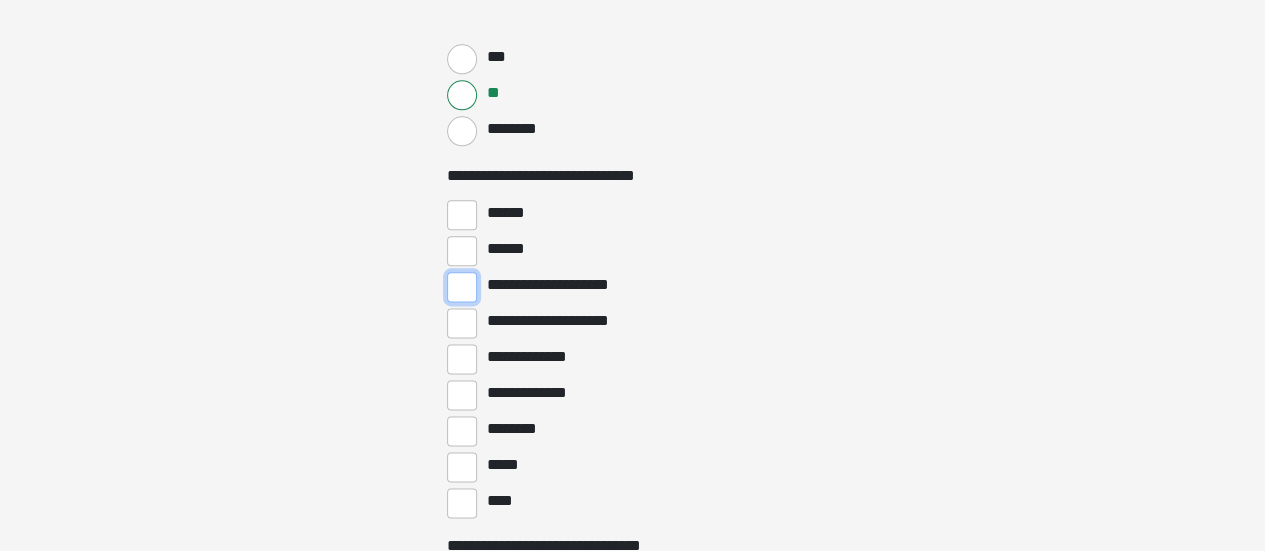 click on "**********" at bounding box center [462, 287] 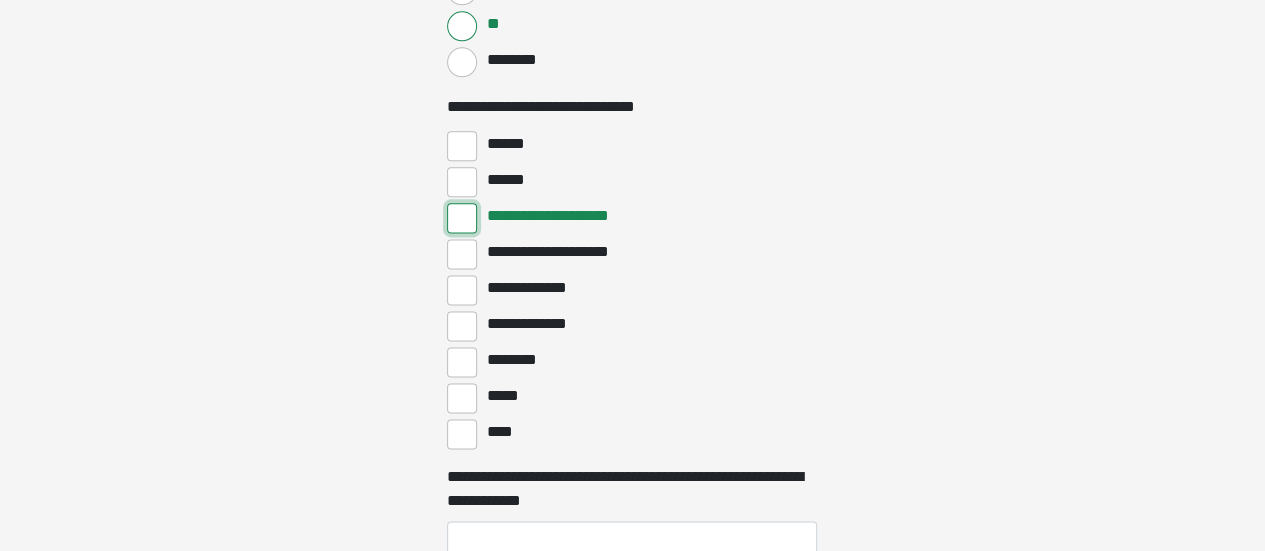scroll, scrollTop: 5038, scrollLeft: 0, axis: vertical 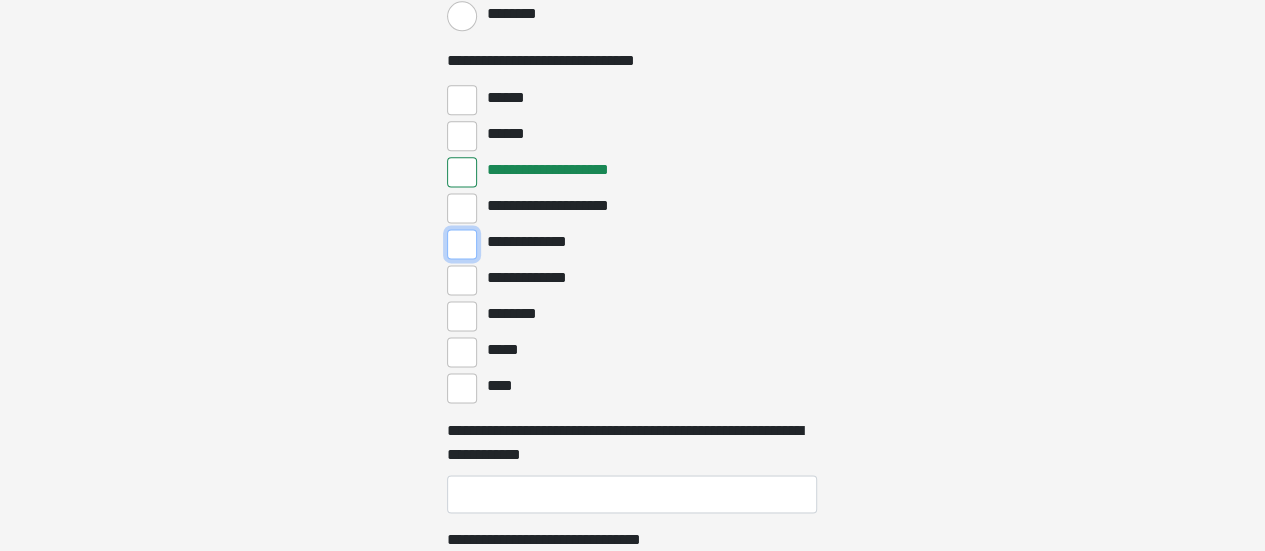 click on "**********" at bounding box center (462, 244) 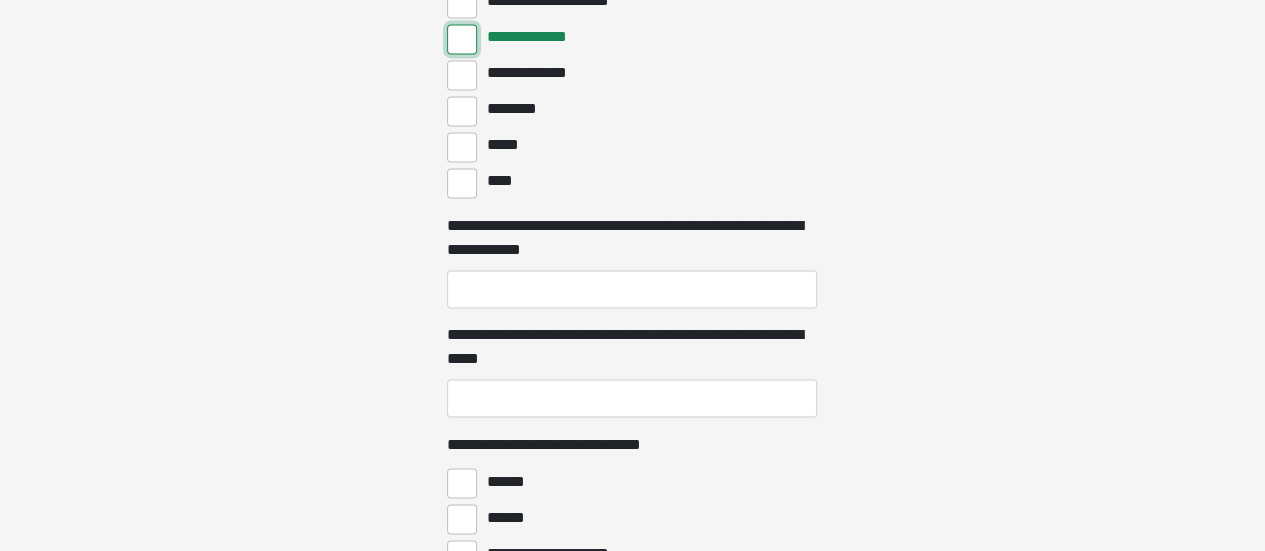 scroll, scrollTop: 5246, scrollLeft: 0, axis: vertical 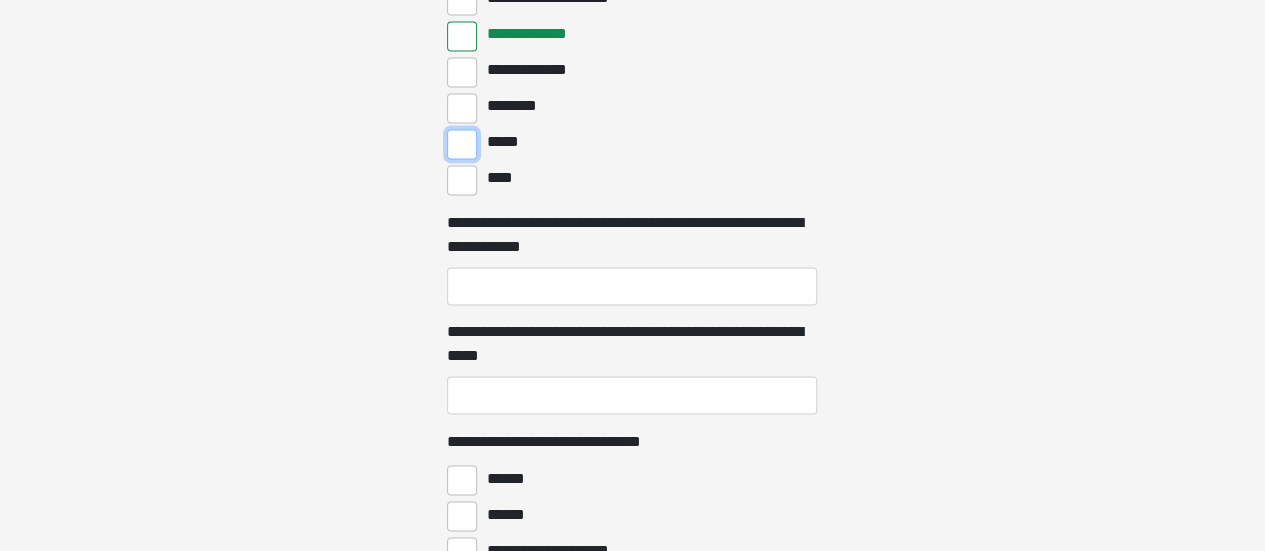 click on "*****" at bounding box center [462, 144] 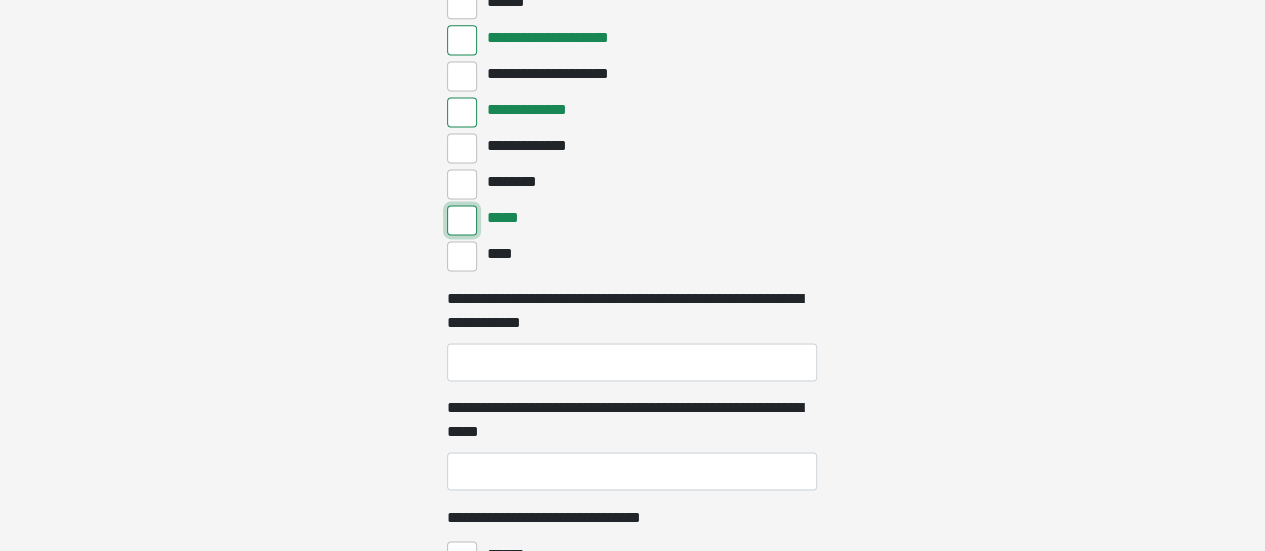 scroll, scrollTop: 5152, scrollLeft: 0, axis: vertical 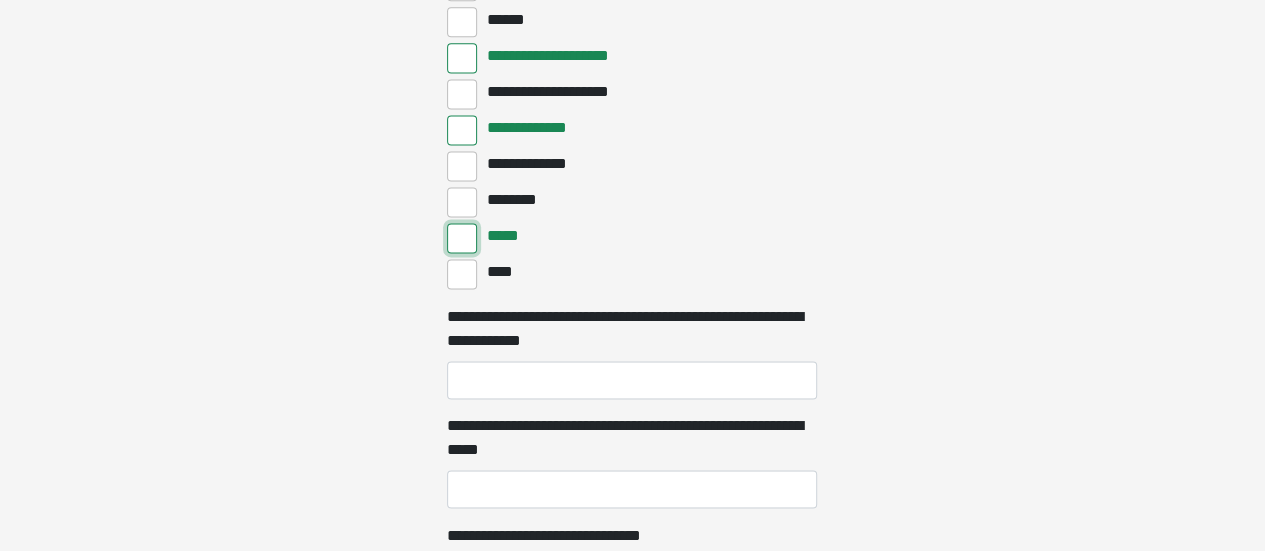 click on "*****" at bounding box center (462, 238) 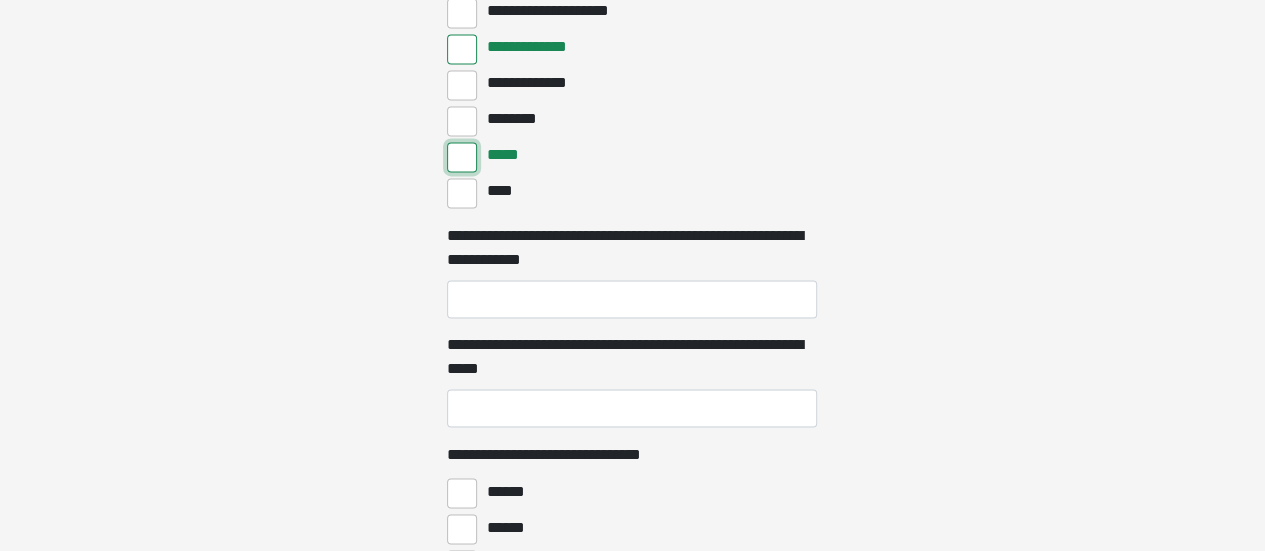 scroll, scrollTop: 5234, scrollLeft: 0, axis: vertical 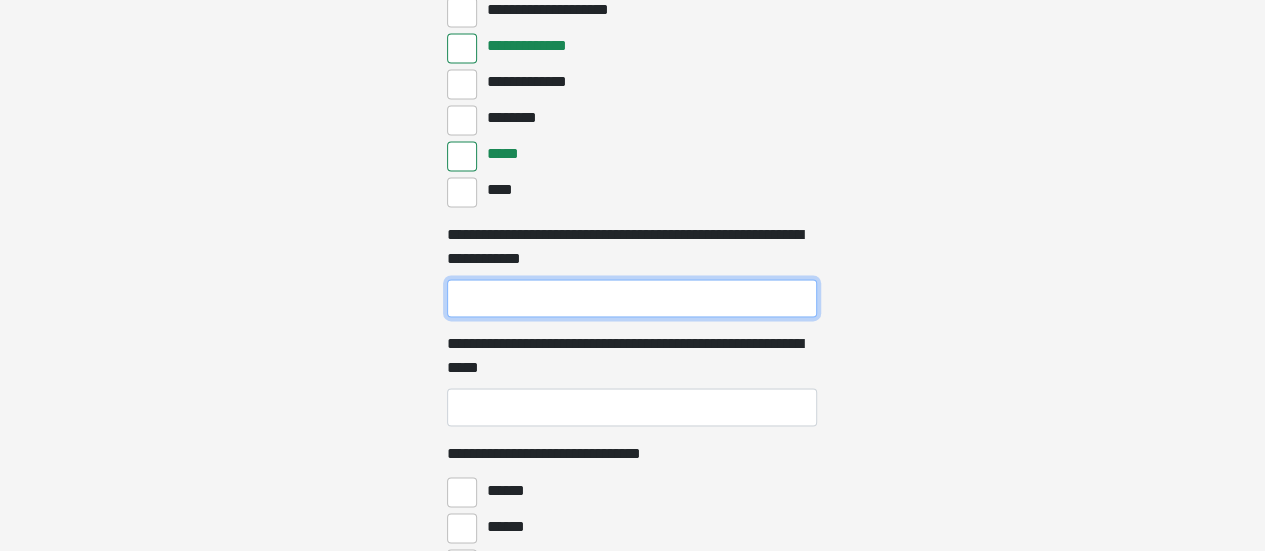 click on "**********" at bounding box center [632, 298] 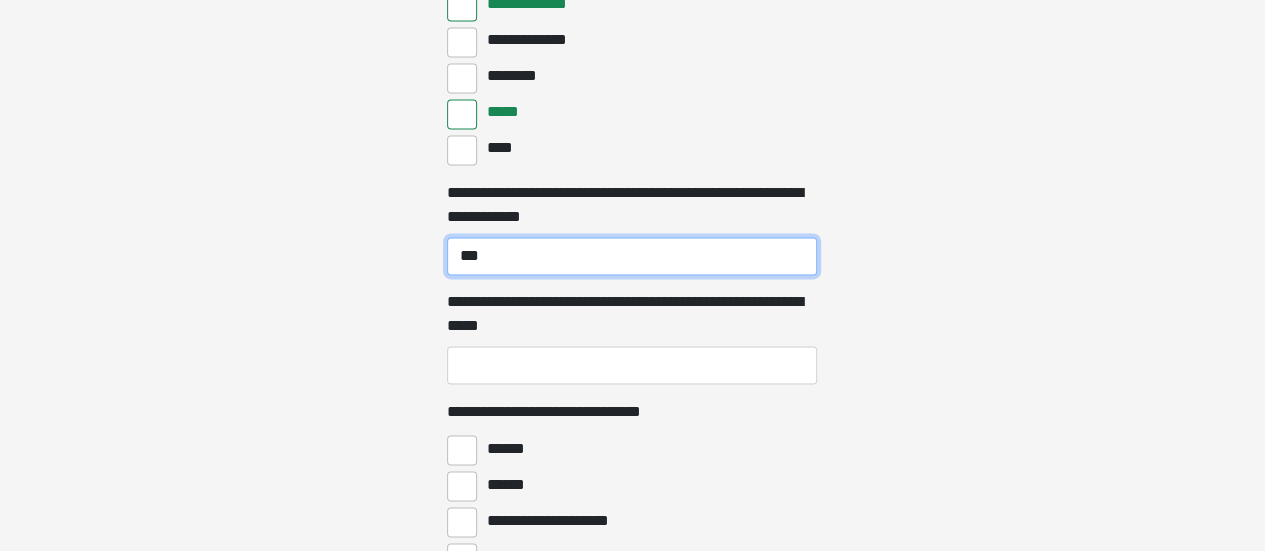 scroll, scrollTop: 5279, scrollLeft: 0, axis: vertical 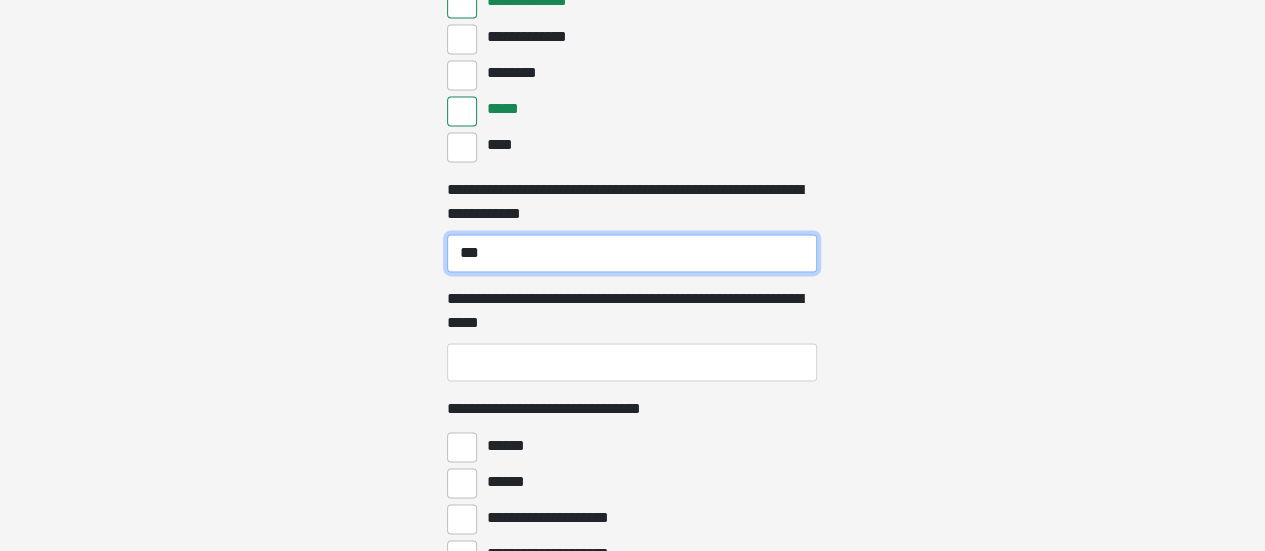 type on "***" 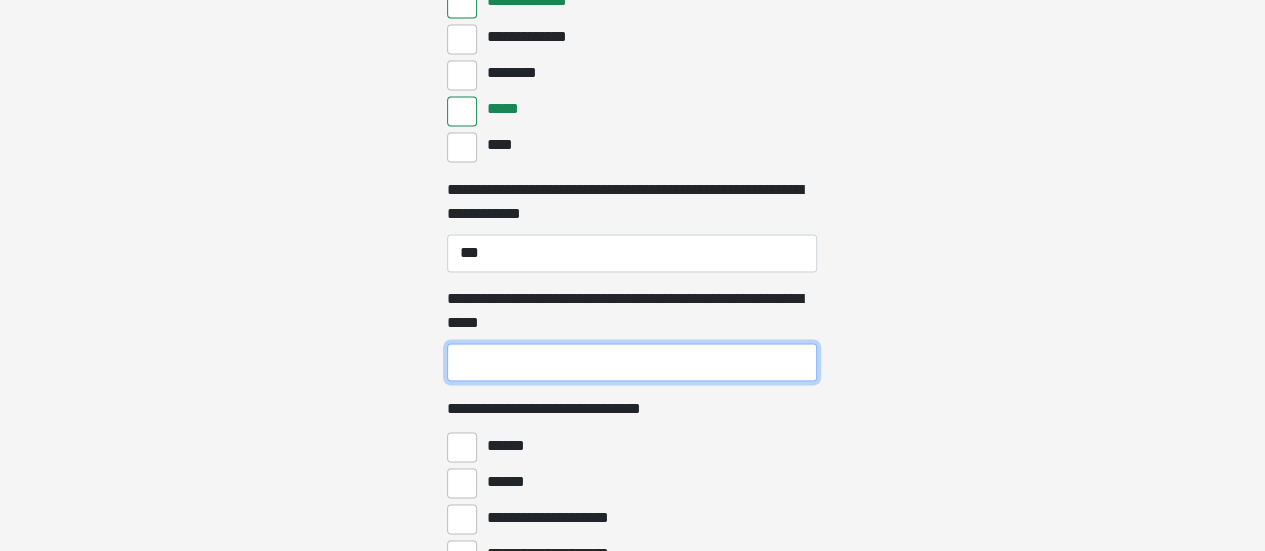 click on "**********" at bounding box center (632, 362) 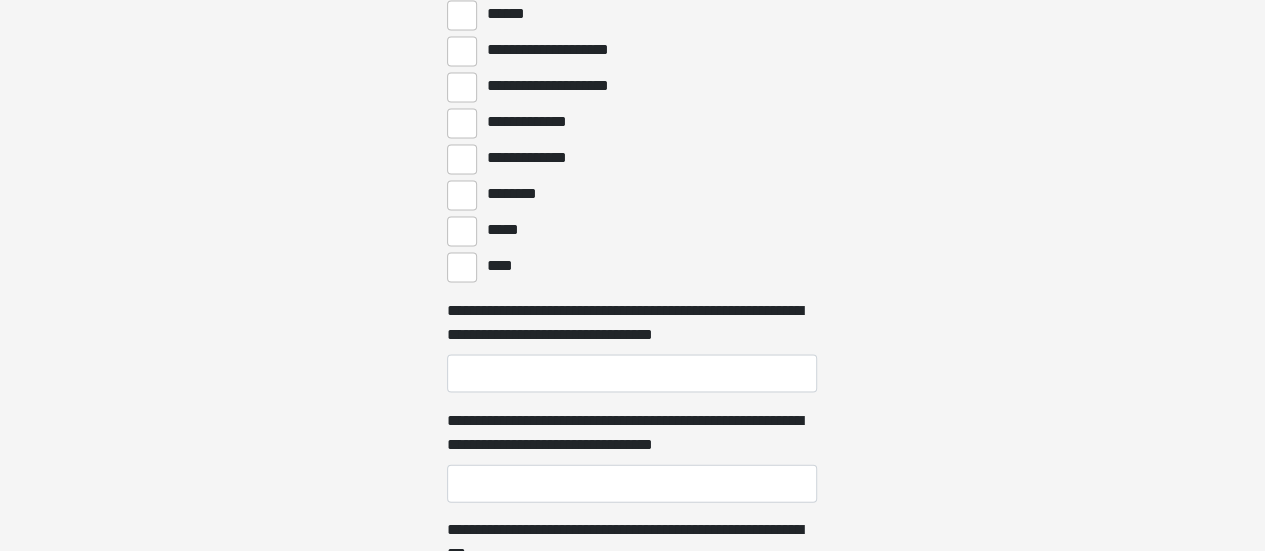 scroll, scrollTop: 5748, scrollLeft: 0, axis: vertical 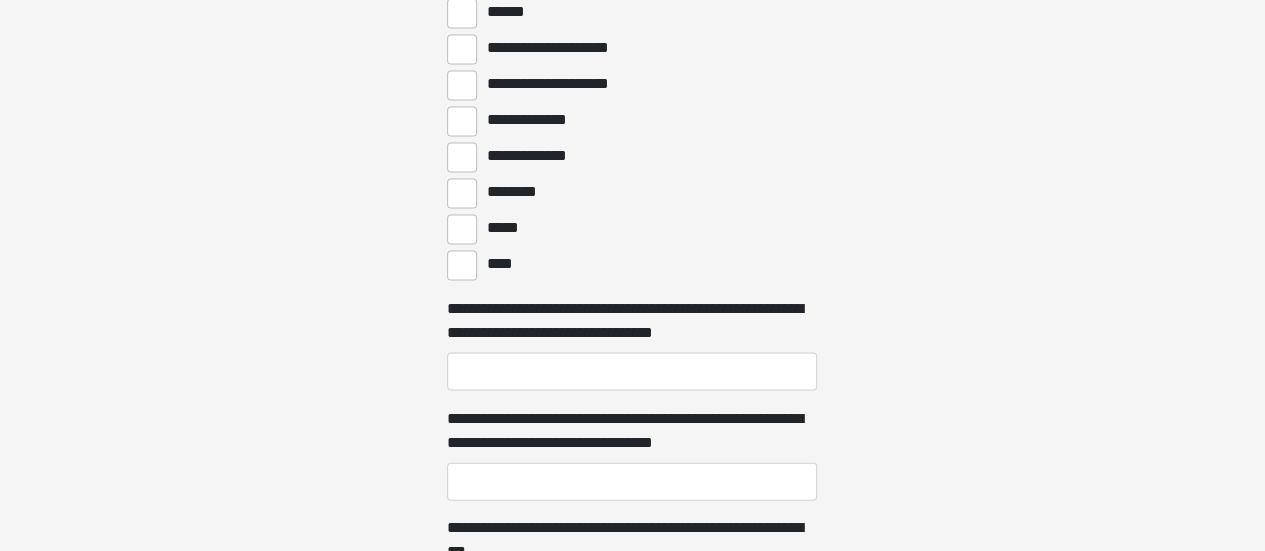 type on "***" 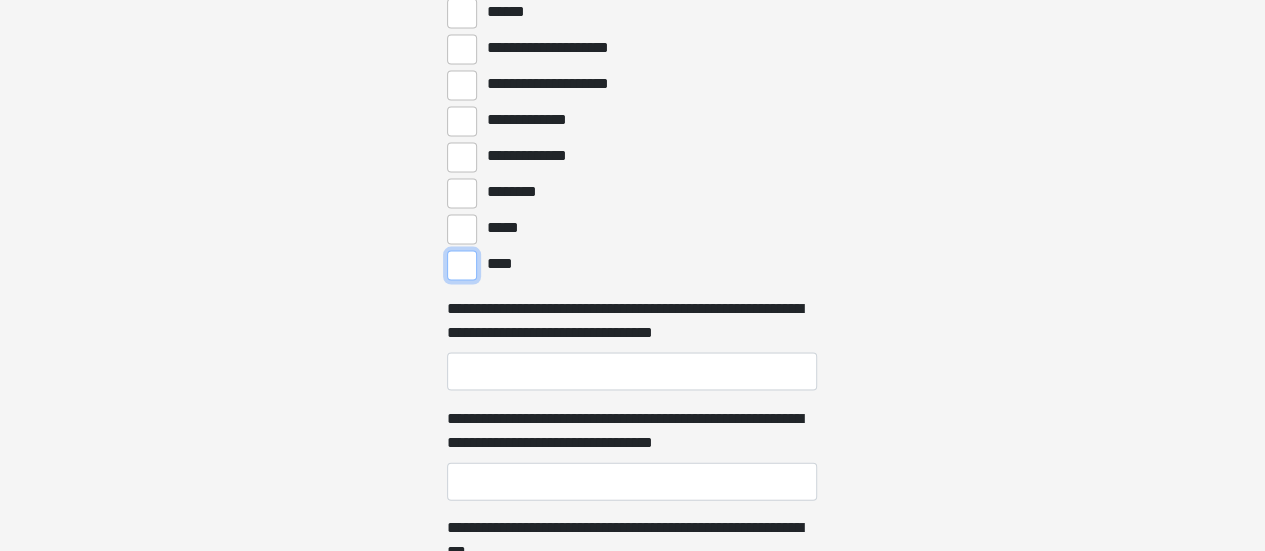 click on "****" at bounding box center (462, 266) 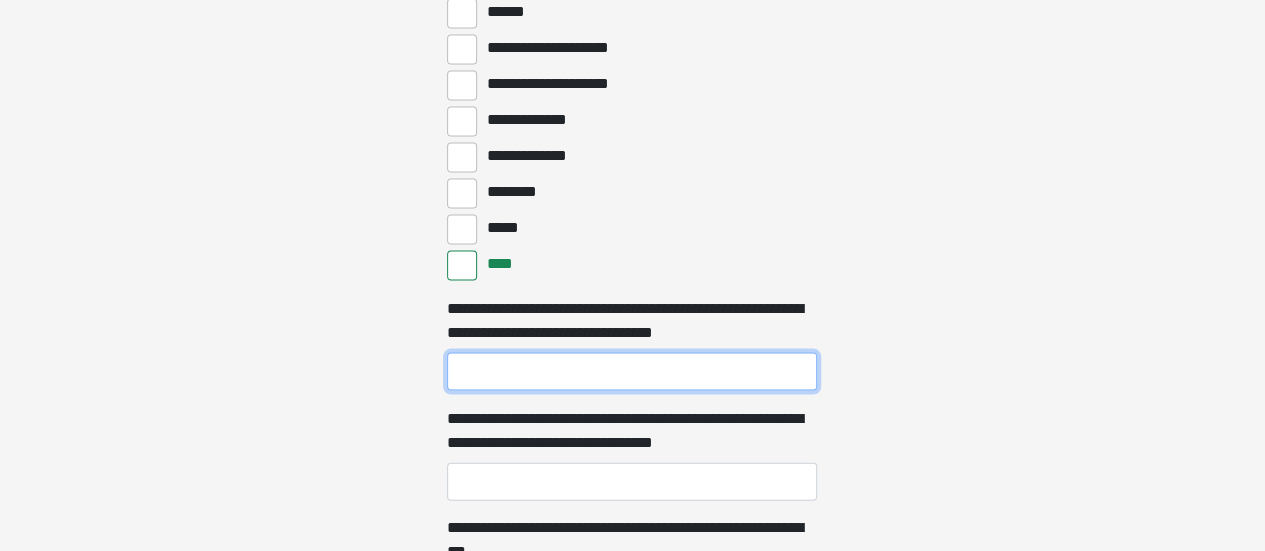 click on "**********" at bounding box center [632, 372] 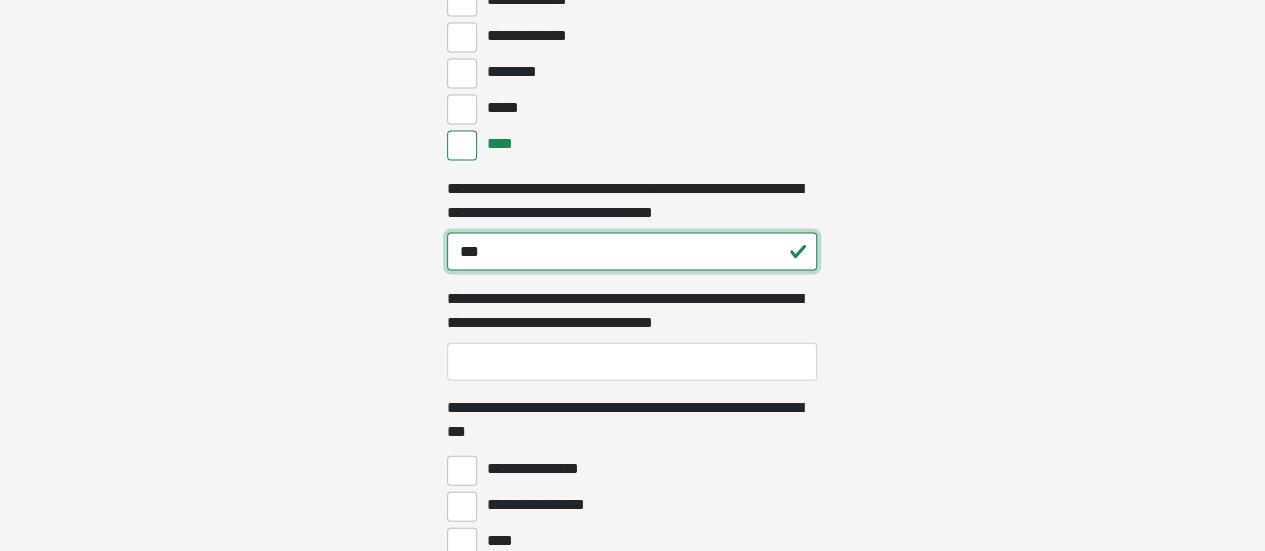 scroll, scrollTop: 5870, scrollLeft: 0, axis: vertical 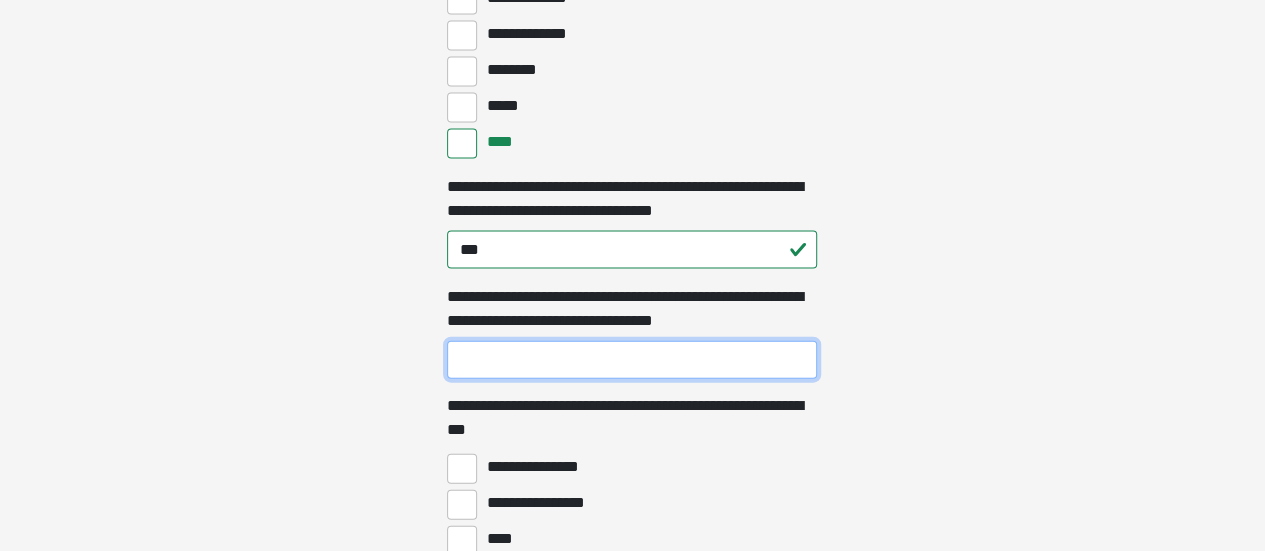 click on "**********" at bounding box center [632, 360] 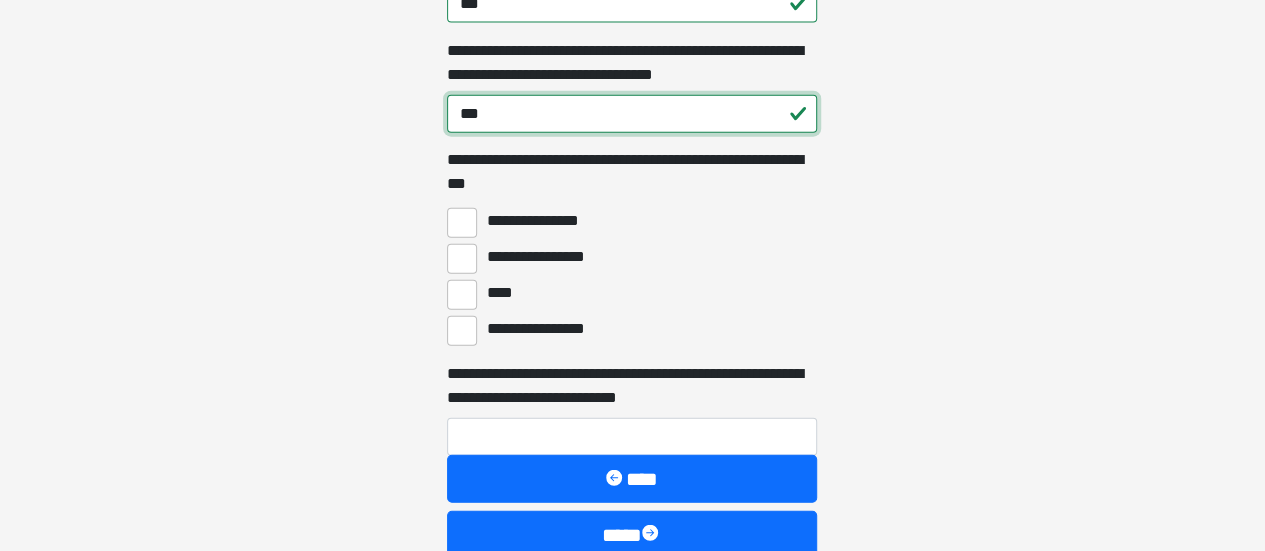 scroll, scrollTop: 6123, scrollLeft: 0, axis: vertical 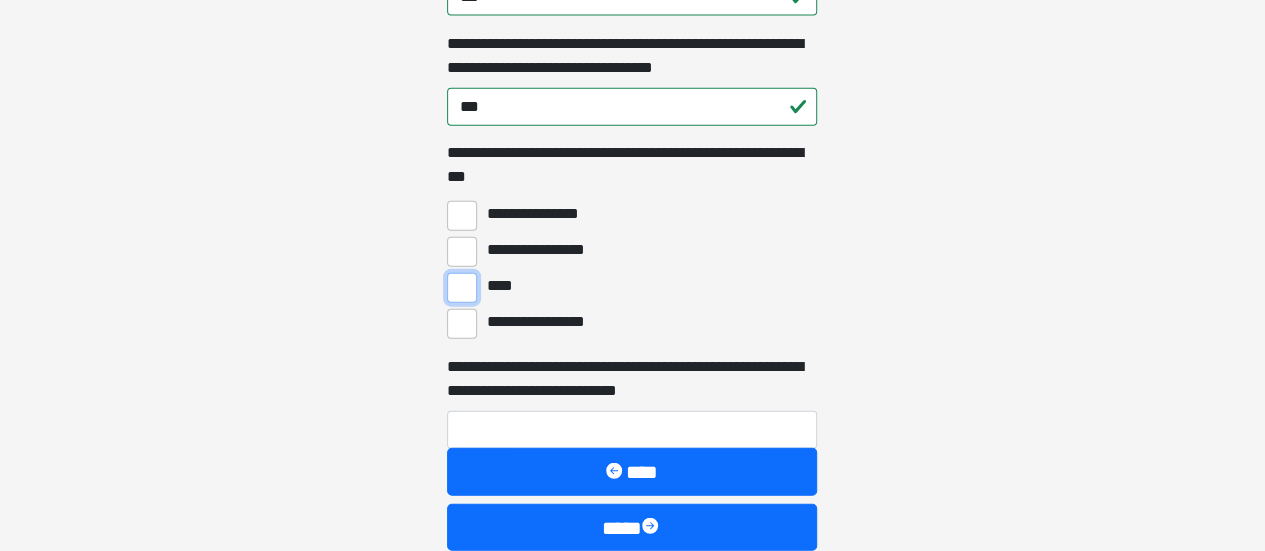click on "****" at bounding box center (462, 288) 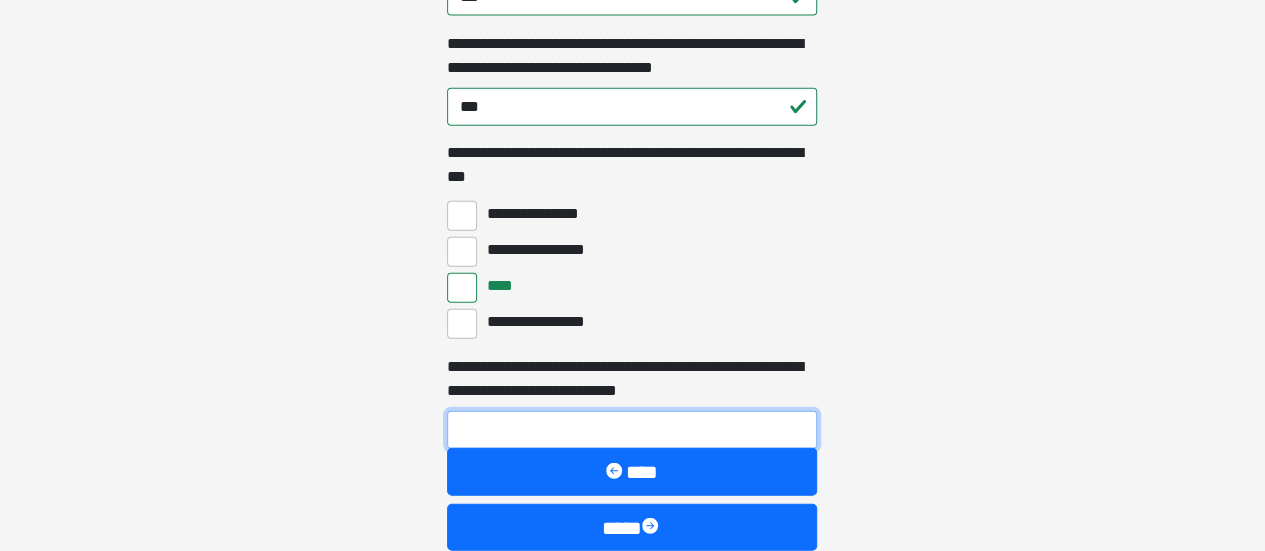 click on "**********" at bounding box center (632, 430) 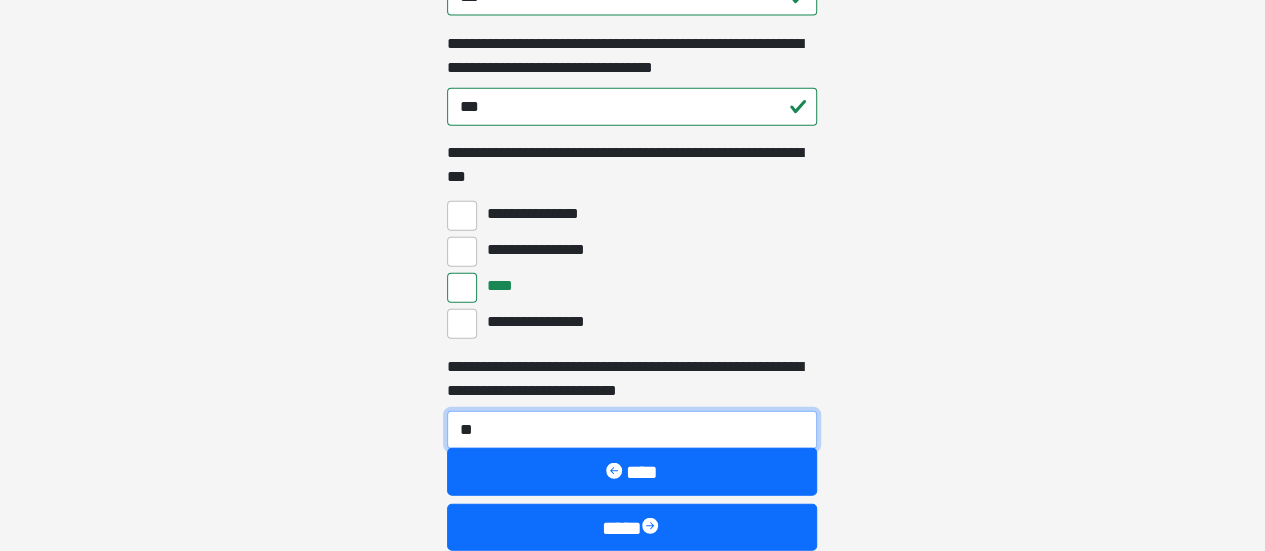 type on "***" 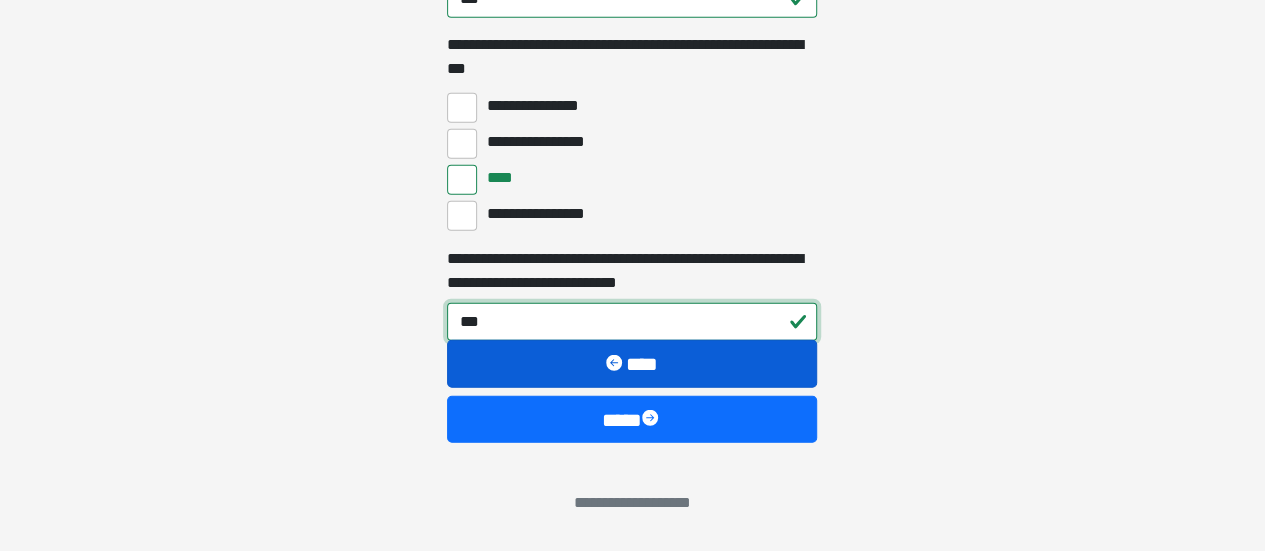 scroll, scrollTop: 6242, scrollLeft: 0, axis: vertical 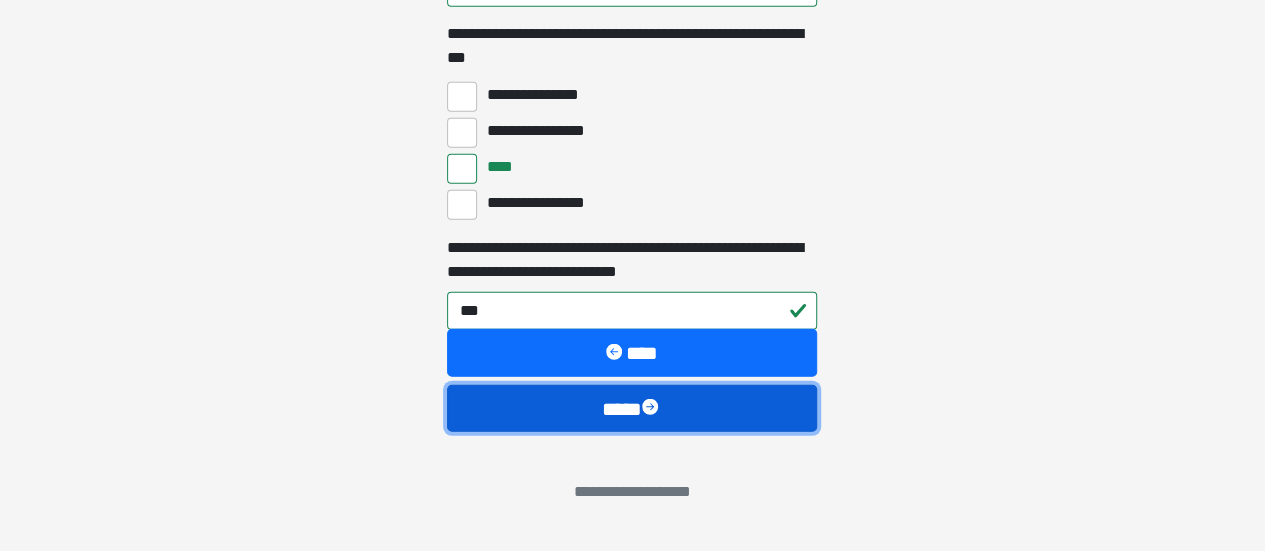 click at bounding box center [652, 409] 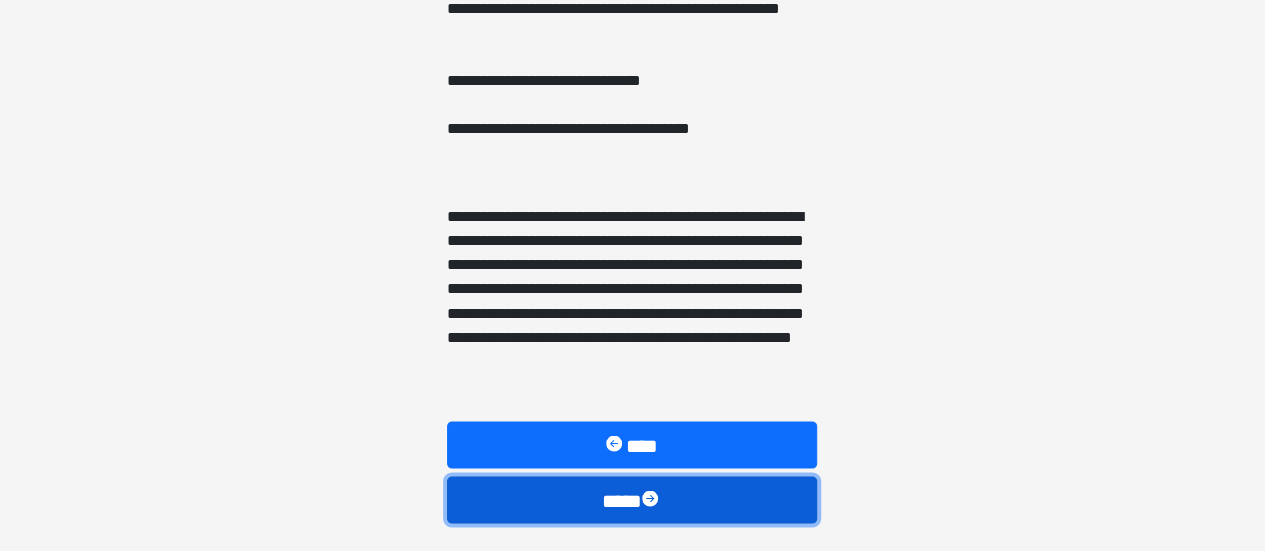 scroll, scrollTop: 1677, scrollLeft: 0, axis: vertical 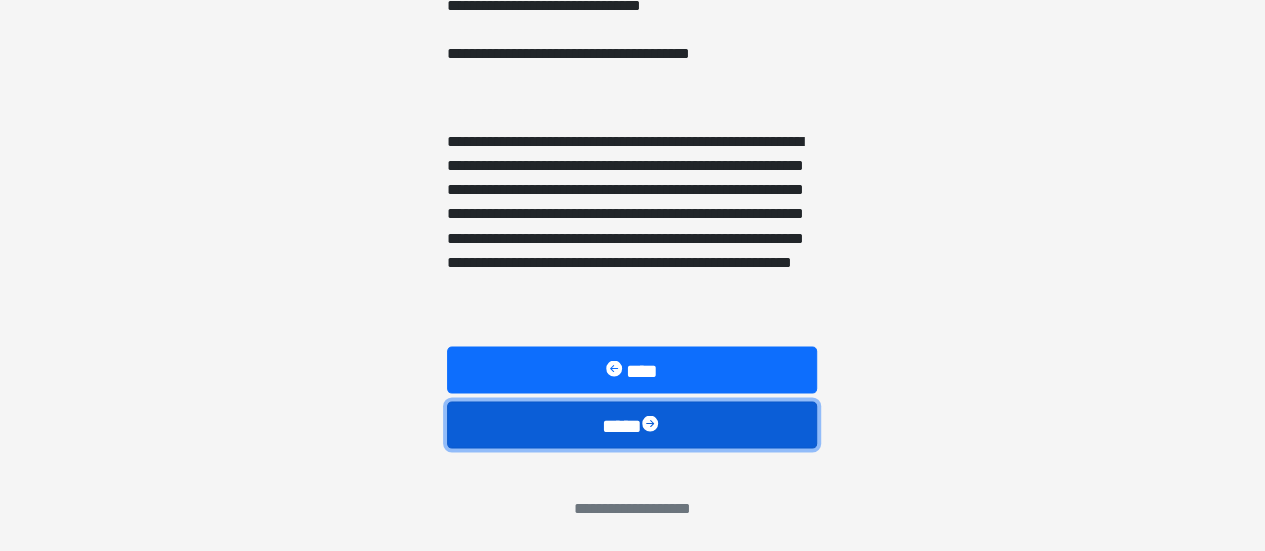 click at bounding box center (652, 425) 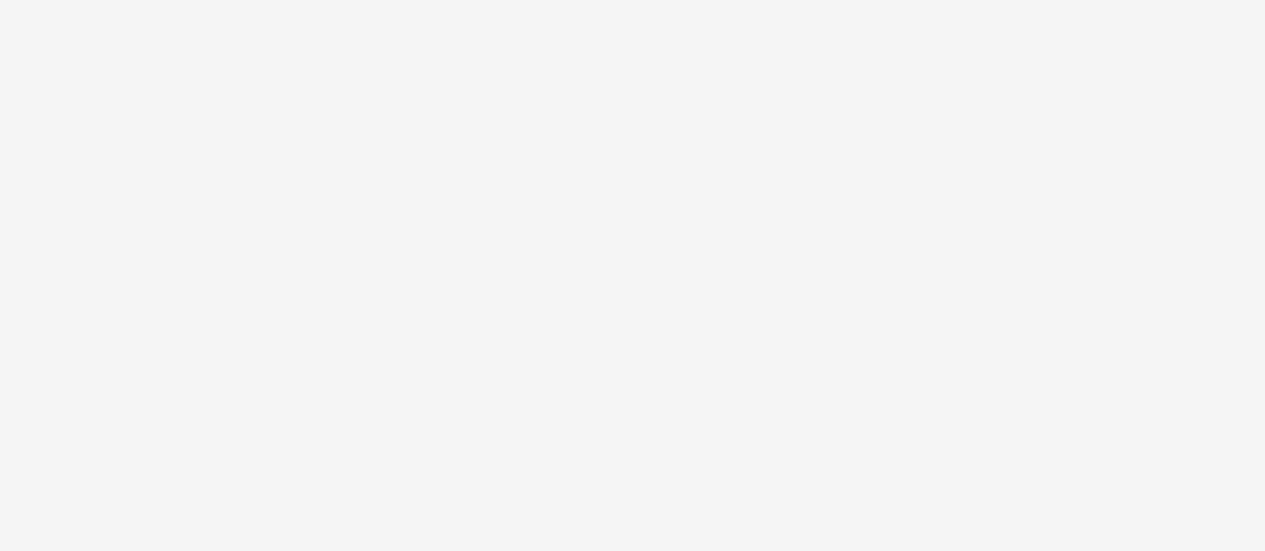 scroll, scrollTop: 210, scrollLeft: 0, axis: vertical 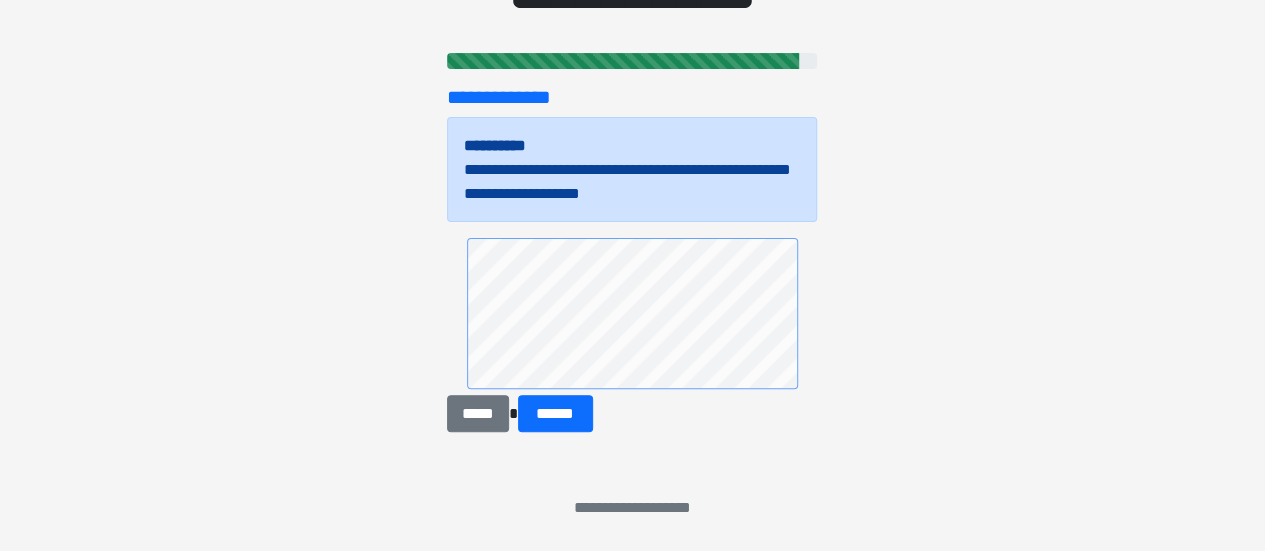 click on "*****" at bounding box center [477, 413] 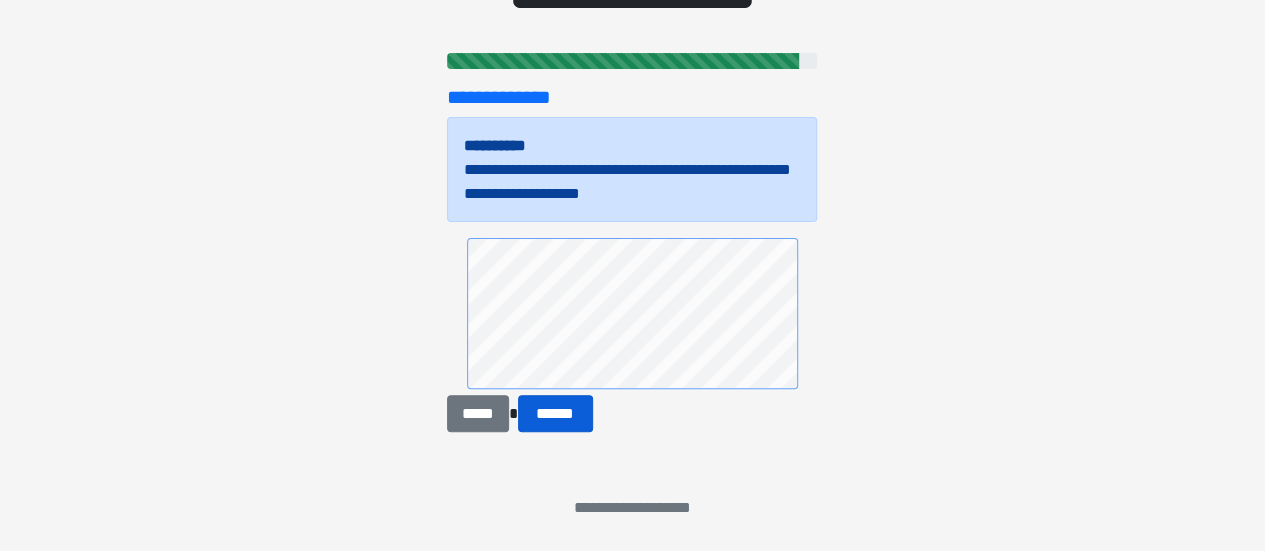click on "******" at bounding box center (555, 413) 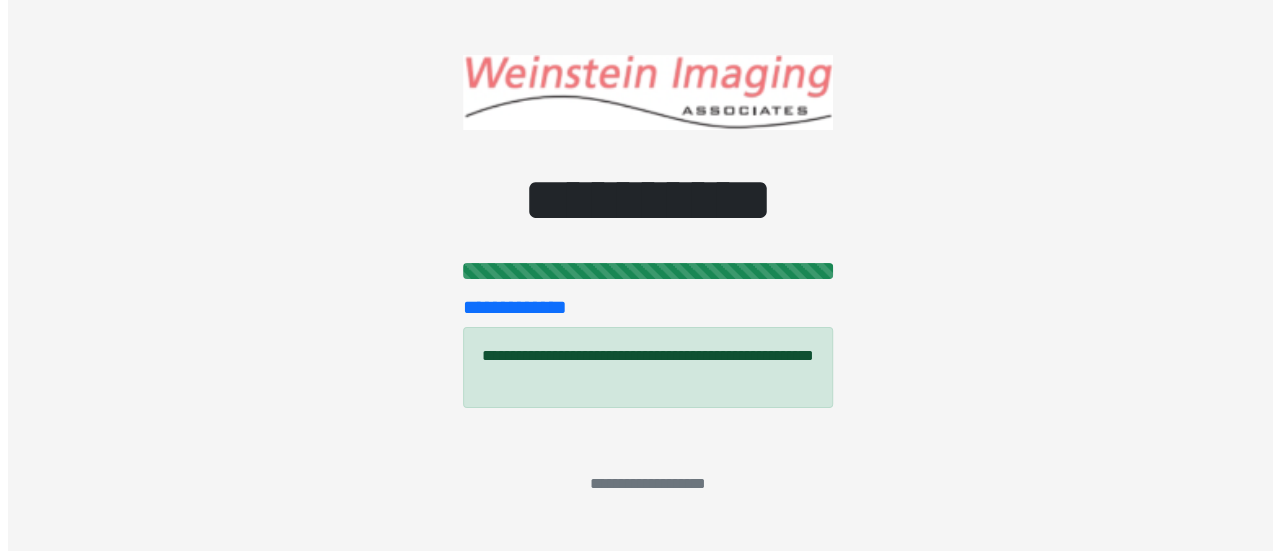 scroll, scrollTop: 0, scrollLeft: 0, axis: both 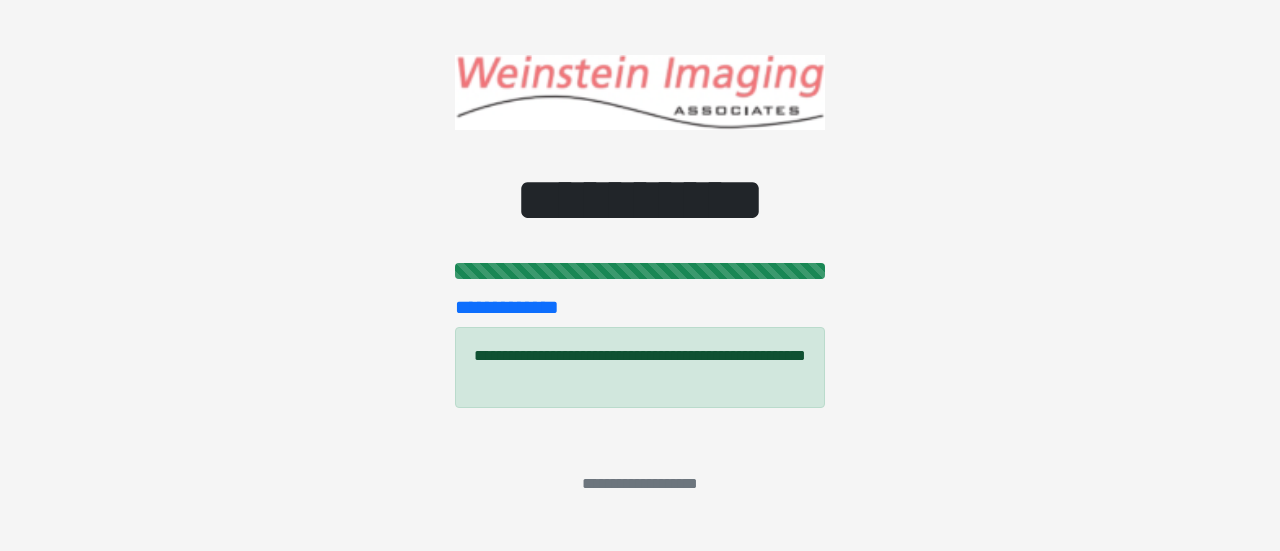 click at bounding box center (640, 92) 